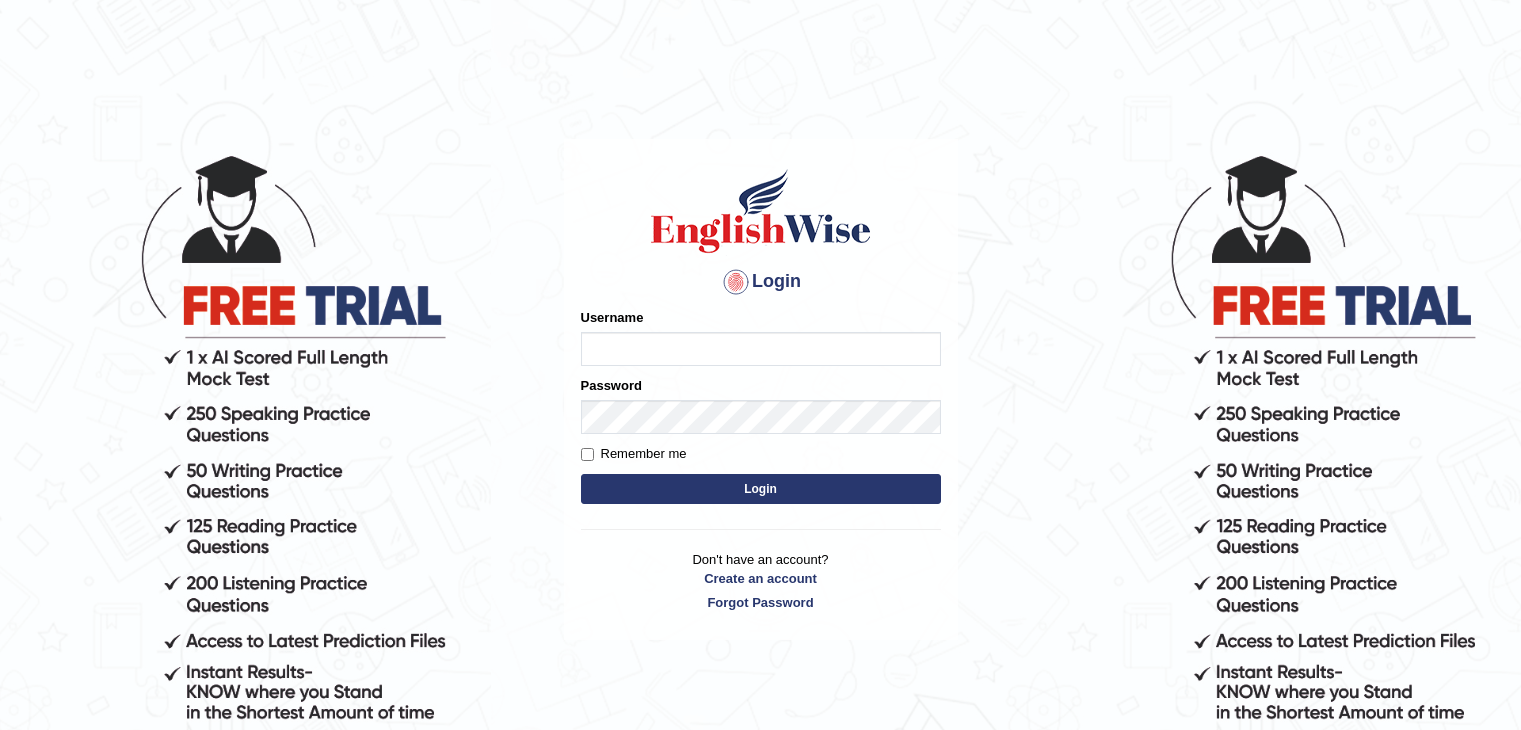 scroll, scrollTop: 0, scrollLeft: 0, axis: both 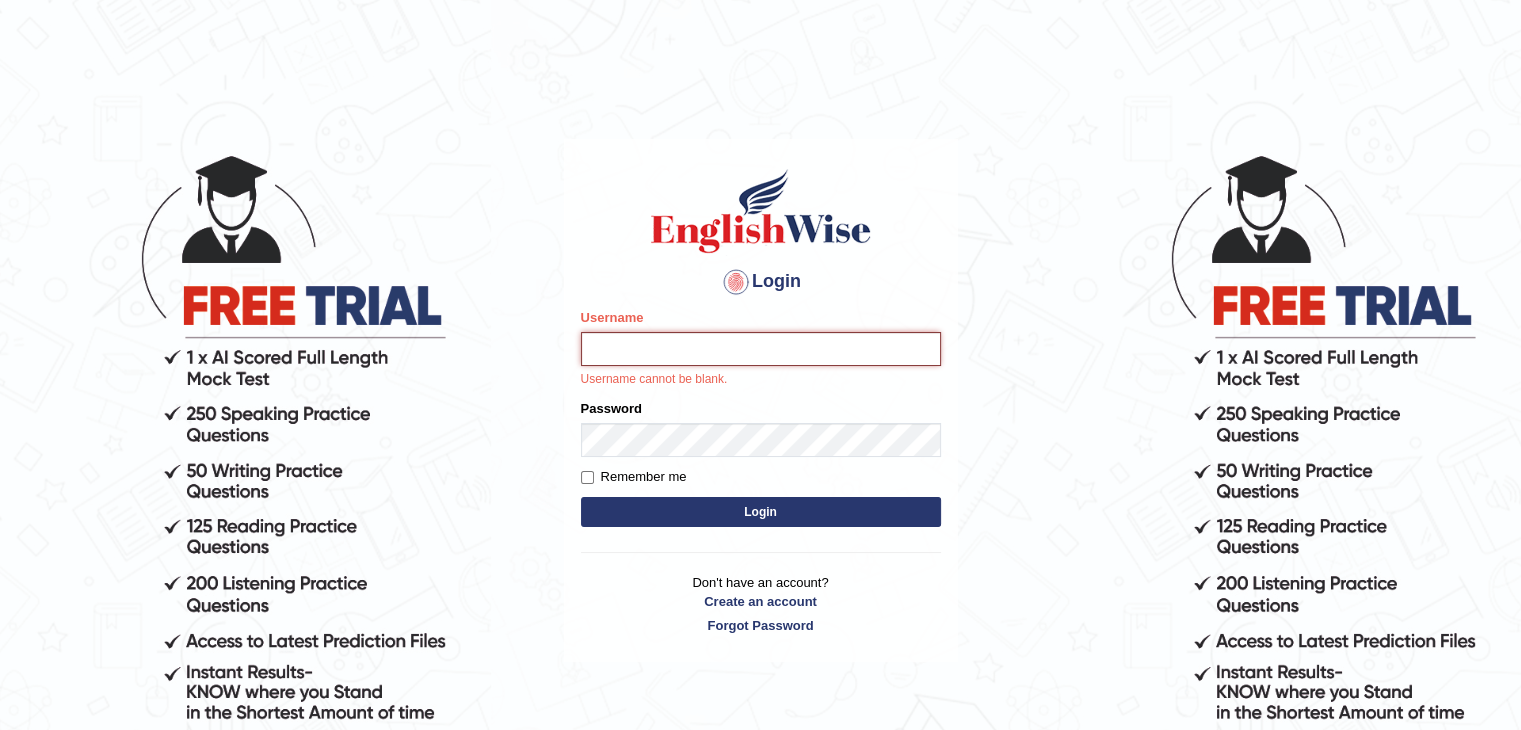 type on "veenananjundappa" 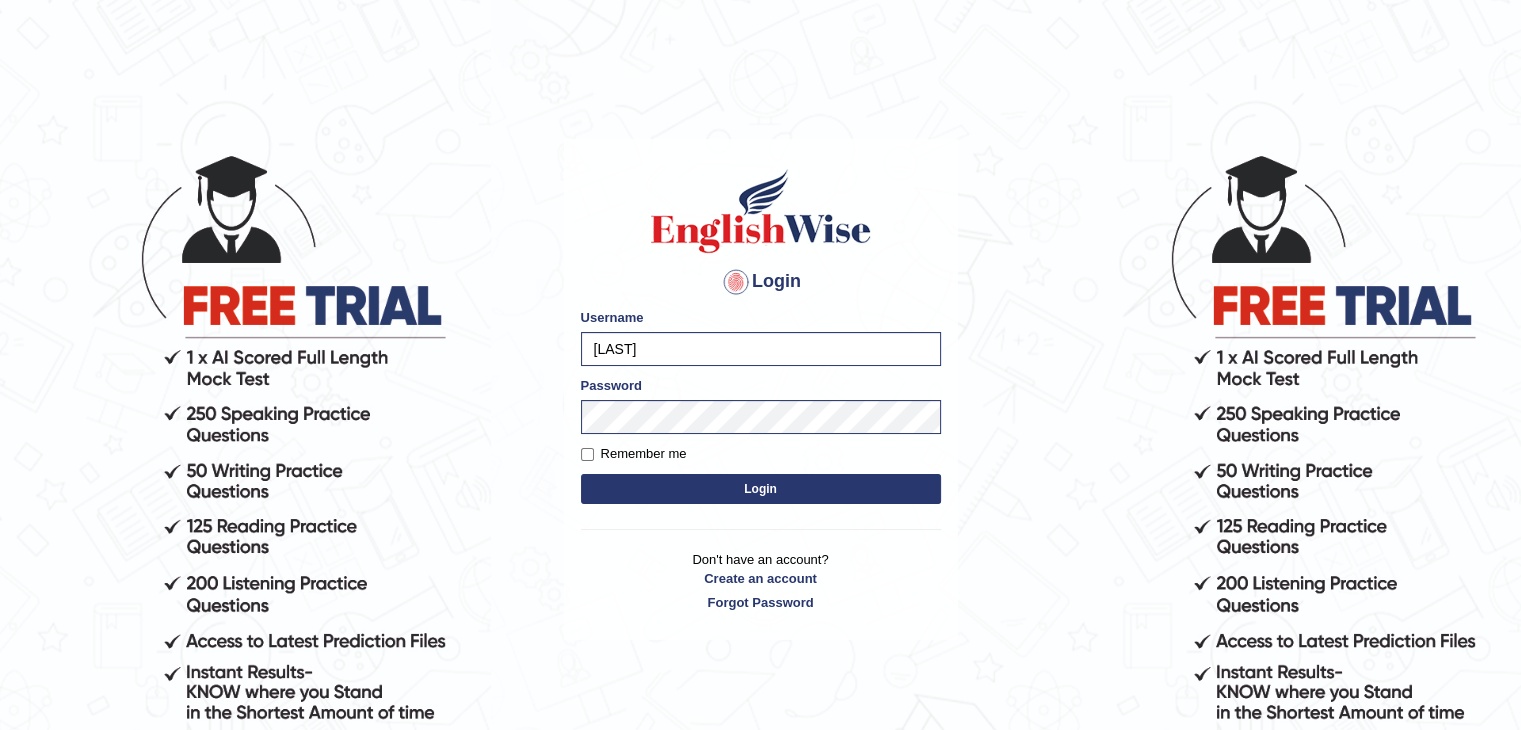 click on "Login" at bounding box center (761, 489) 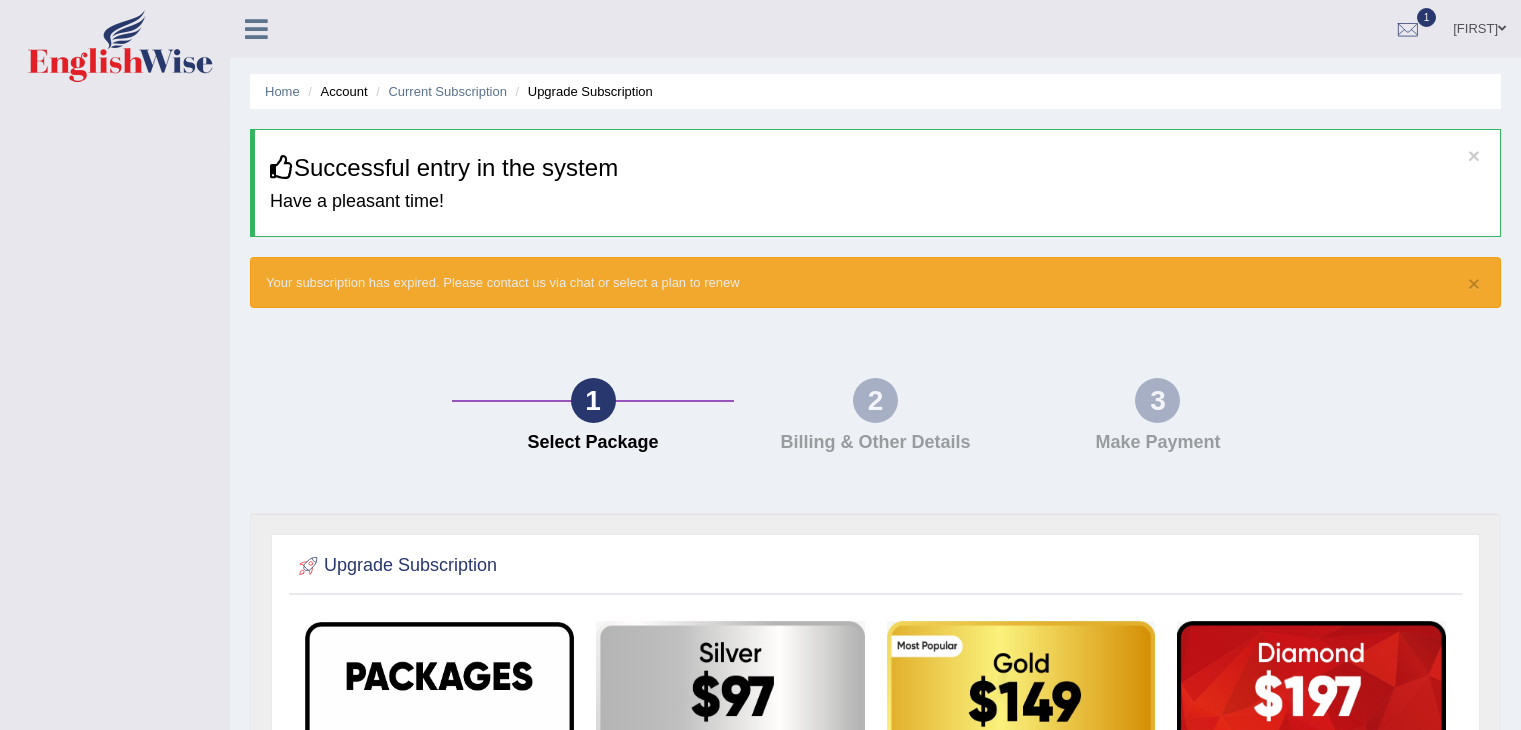 scroll, scrollTop: 0, scrollLeft: 0, axis: both 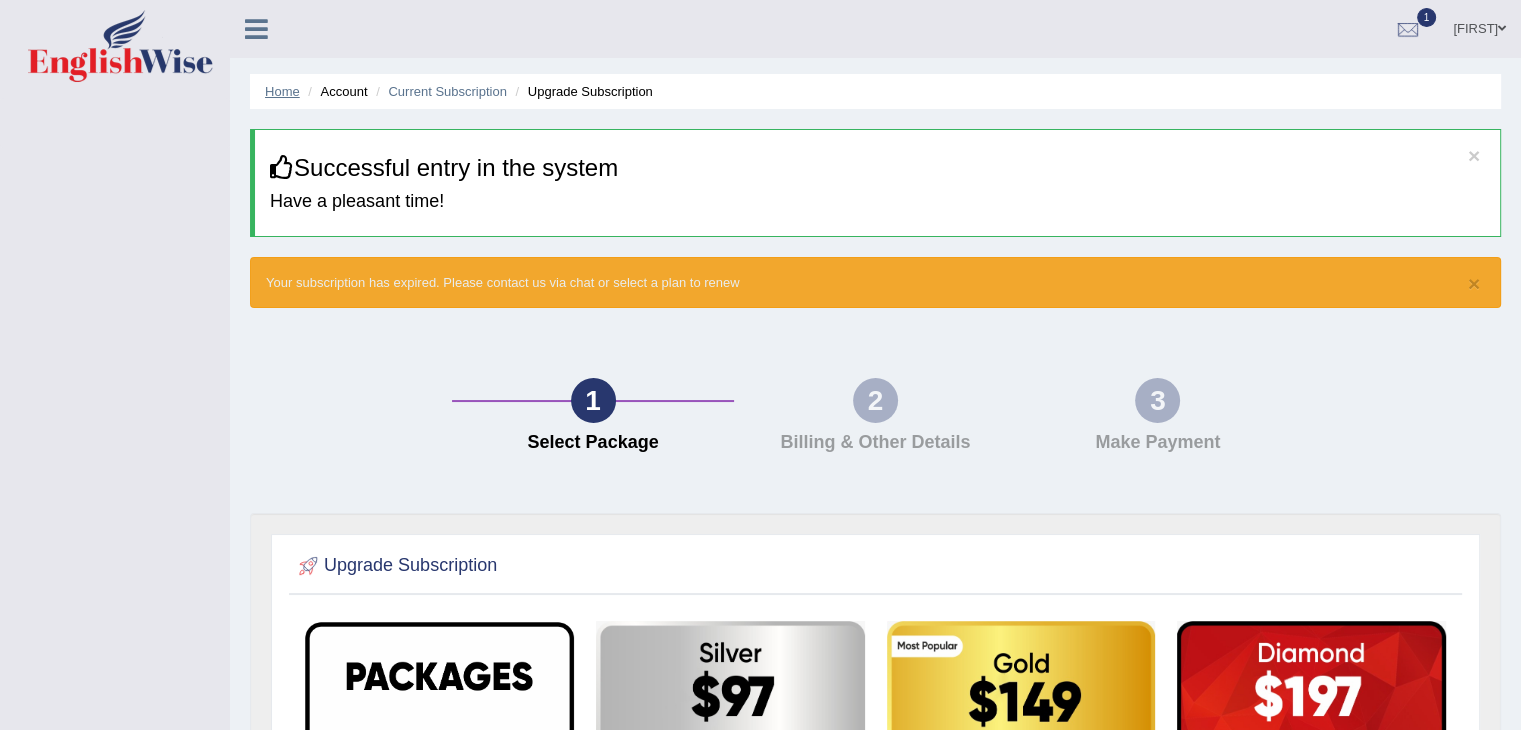 click on "Home" at bounding box center [282, 91] 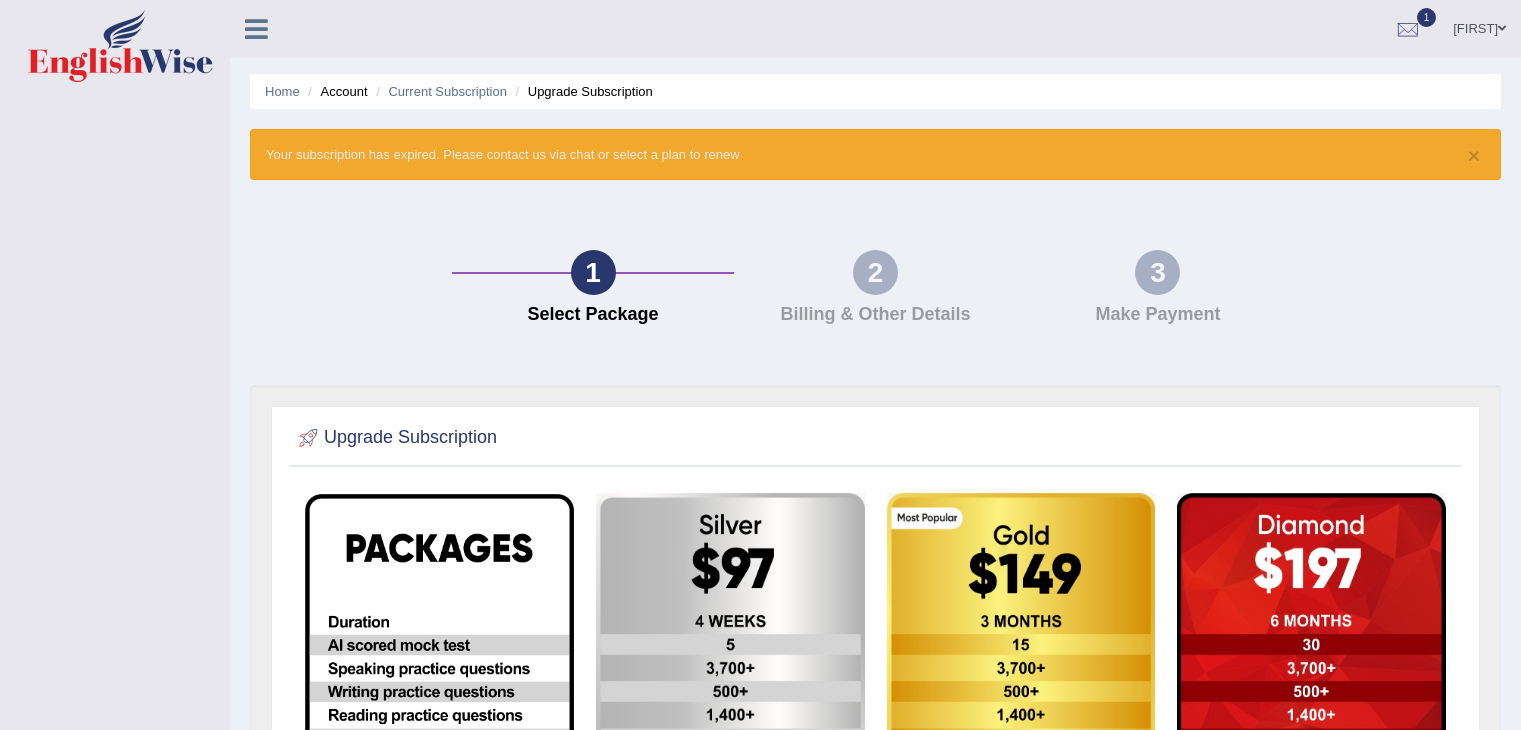 scroll, scrollTop: 0, scrollLeft: 0, axis: both 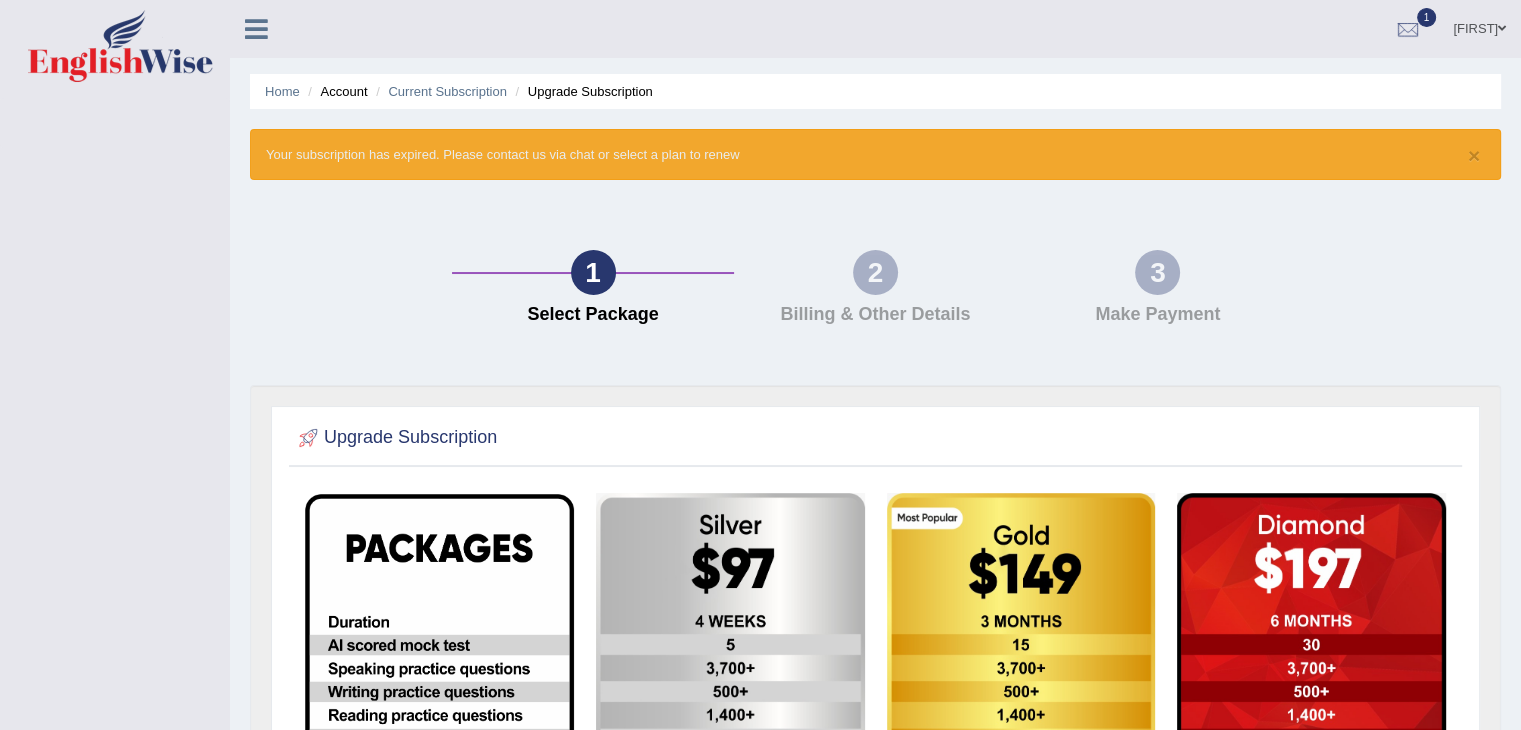 click at bounding box center (256, 29) 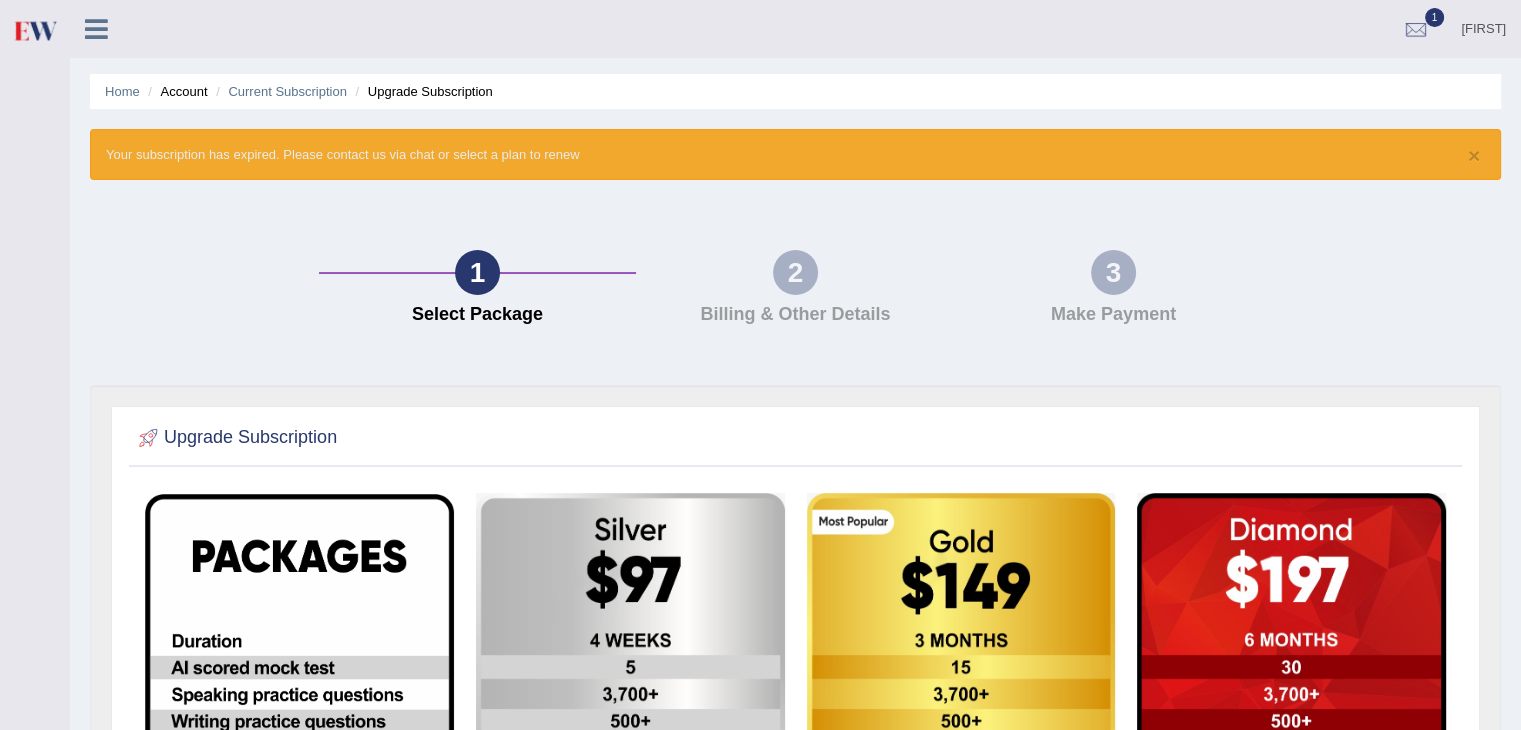 click at bounding box center (96, 27) 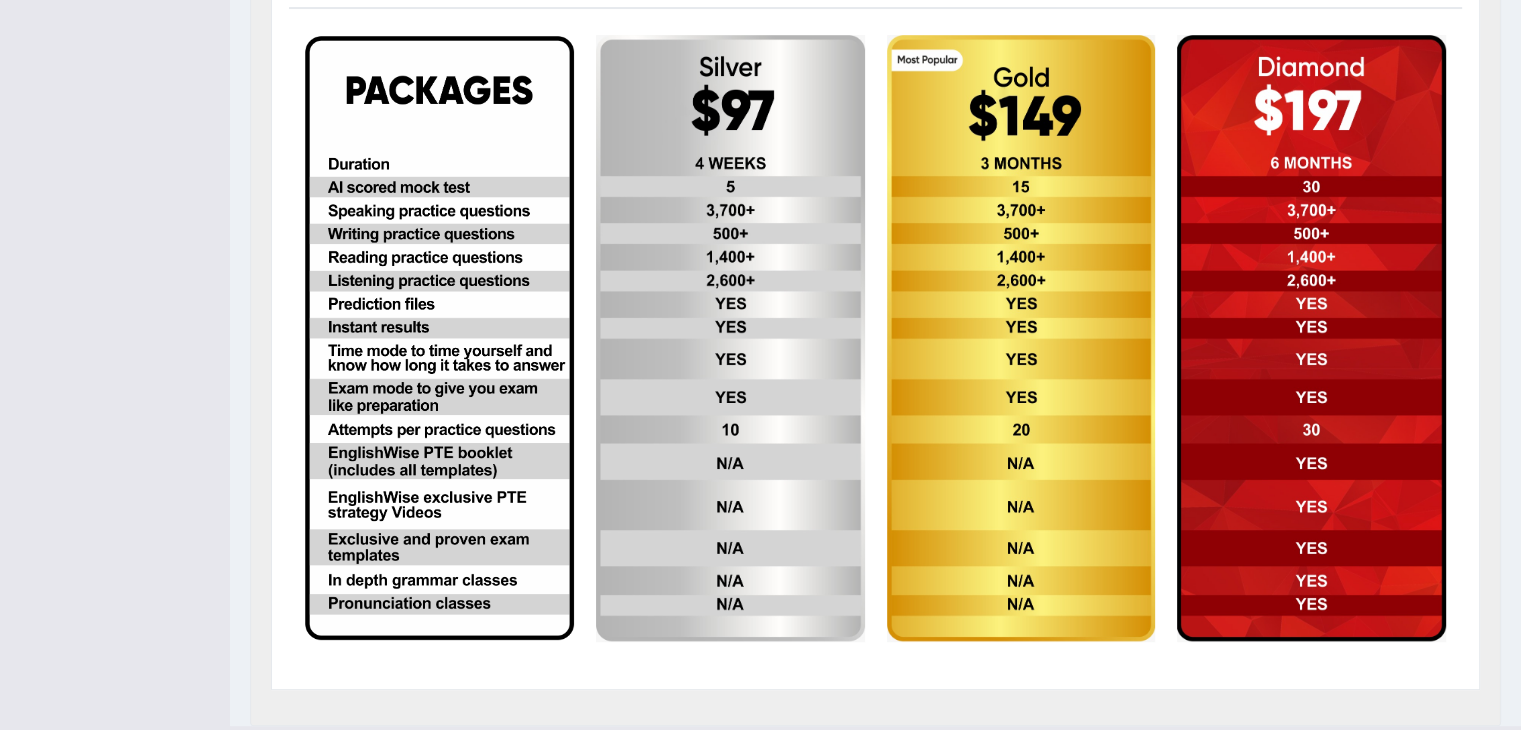 scroll, scrollTop: 459, scrollLeft: 0, axis: vertical 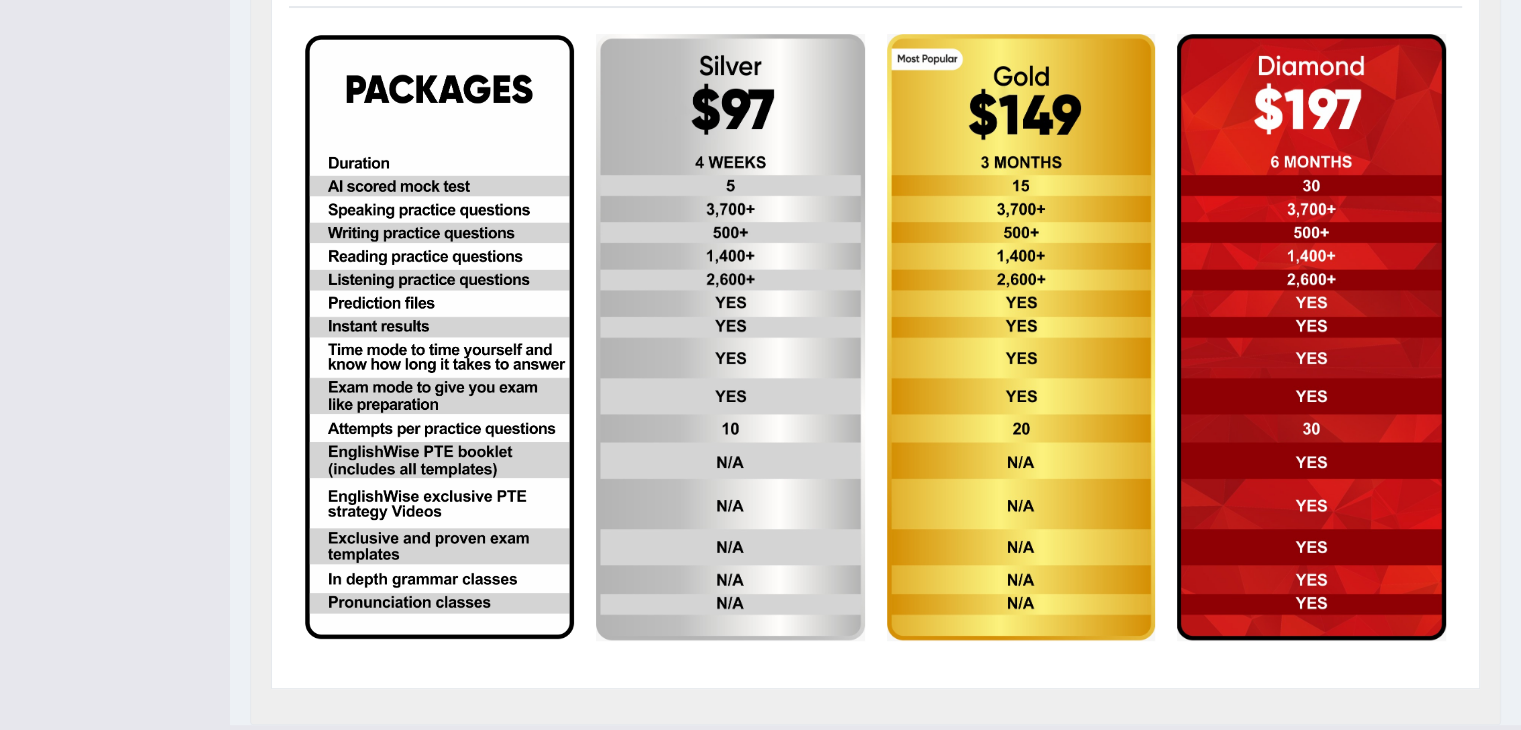 click at bounding box center (439, 337) 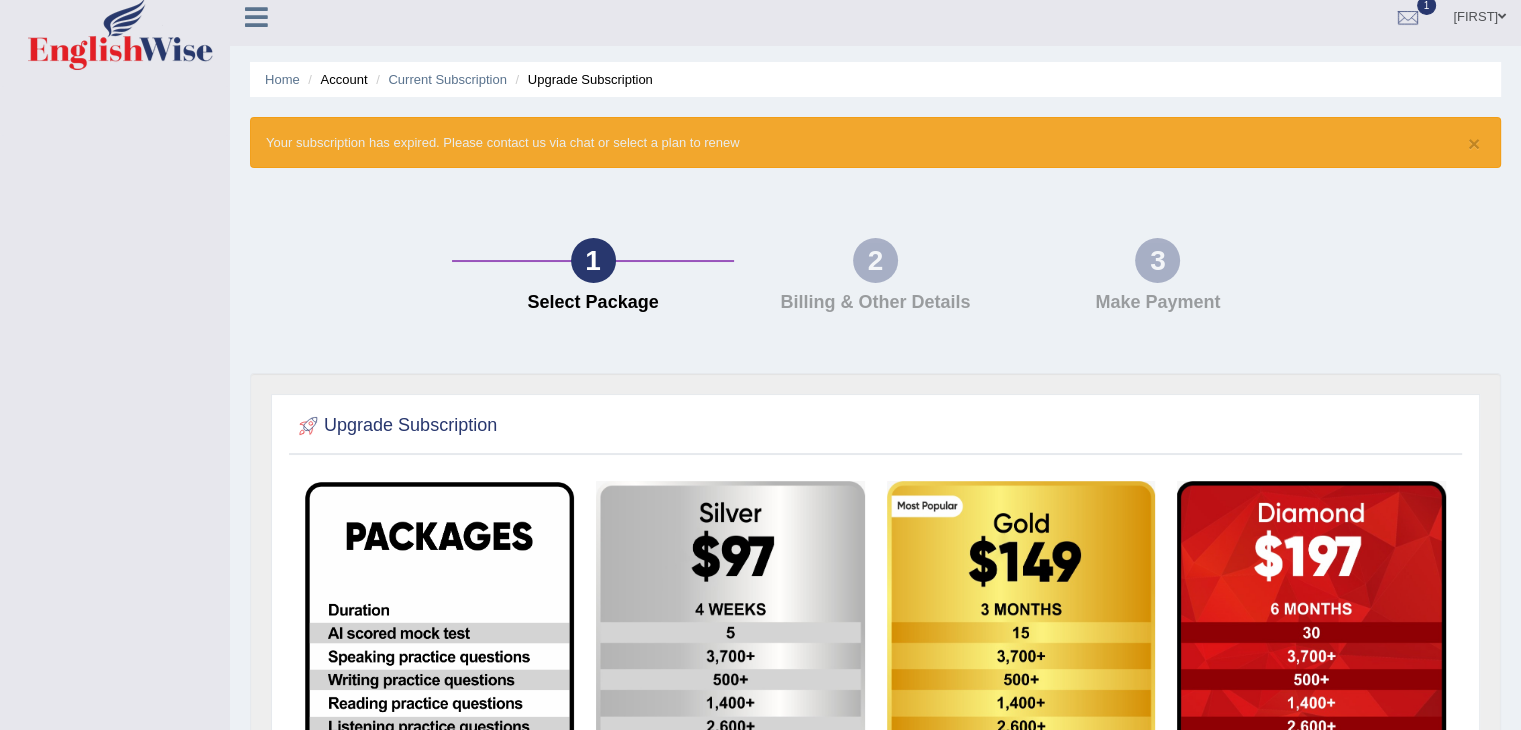 scroll, scrollTop: 9, scrollLeft: 0, axis: vertical 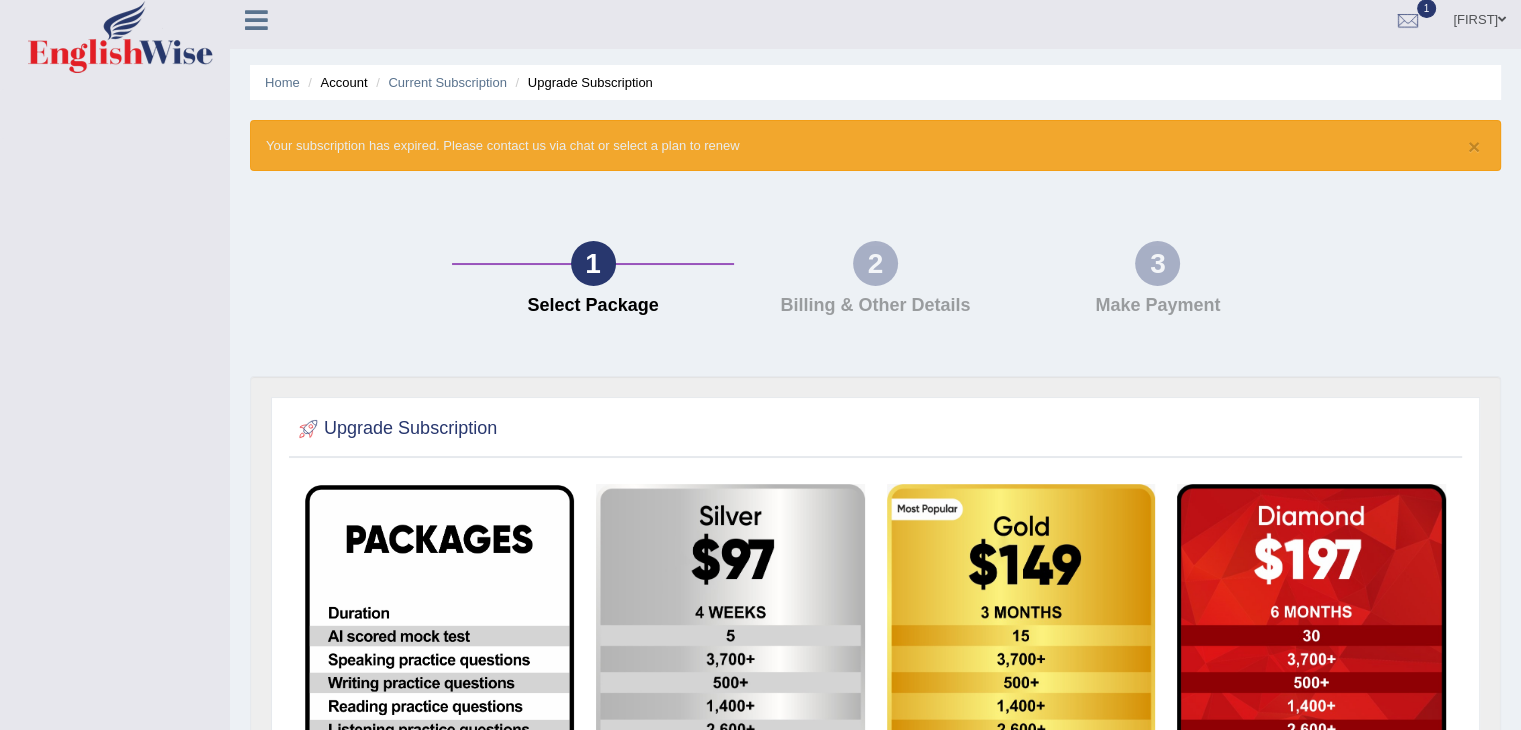 click on "1" at bounding box center [593, 263] 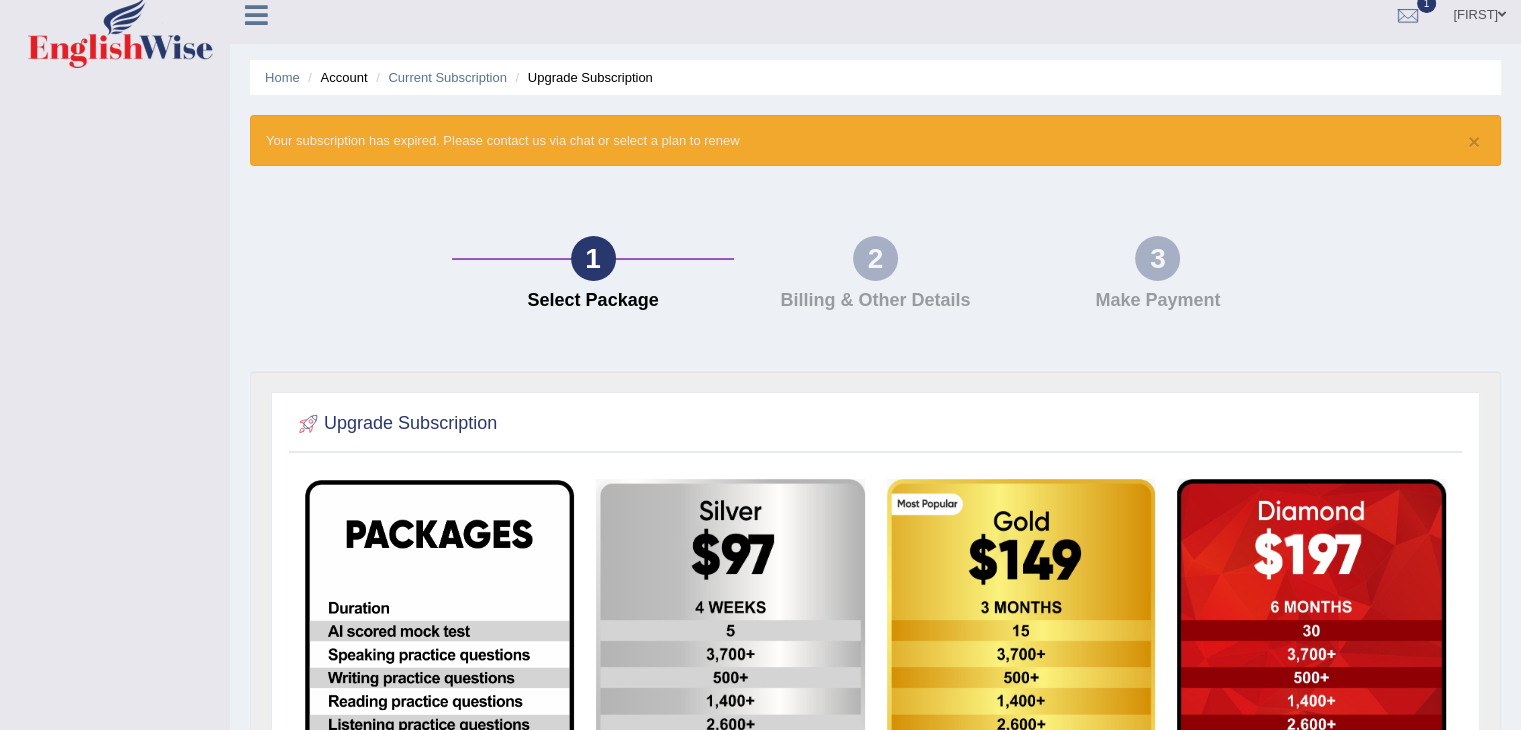 scroll, scrollTop: 0, scrollLeft: 0, axis: both 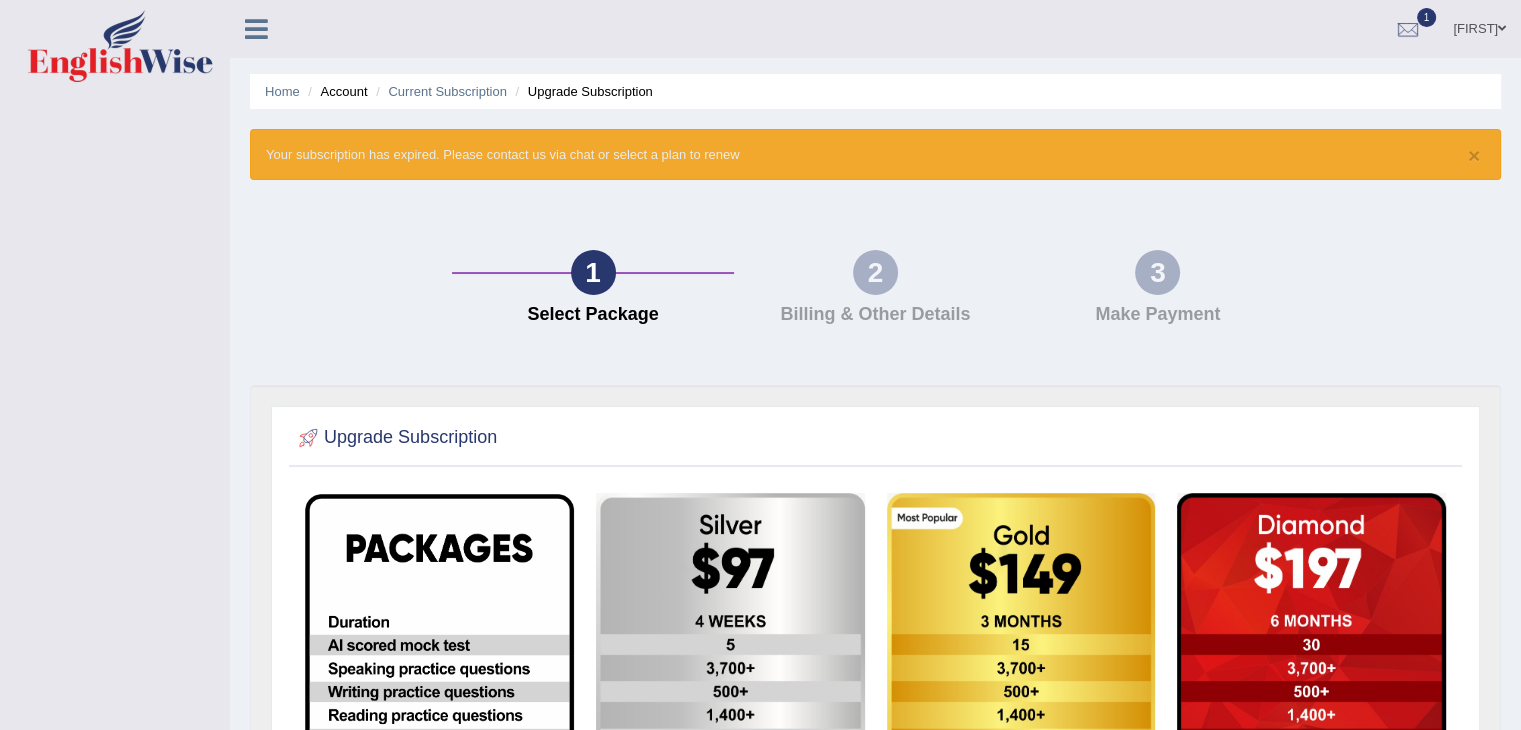 click at bounding box center (120, 46) 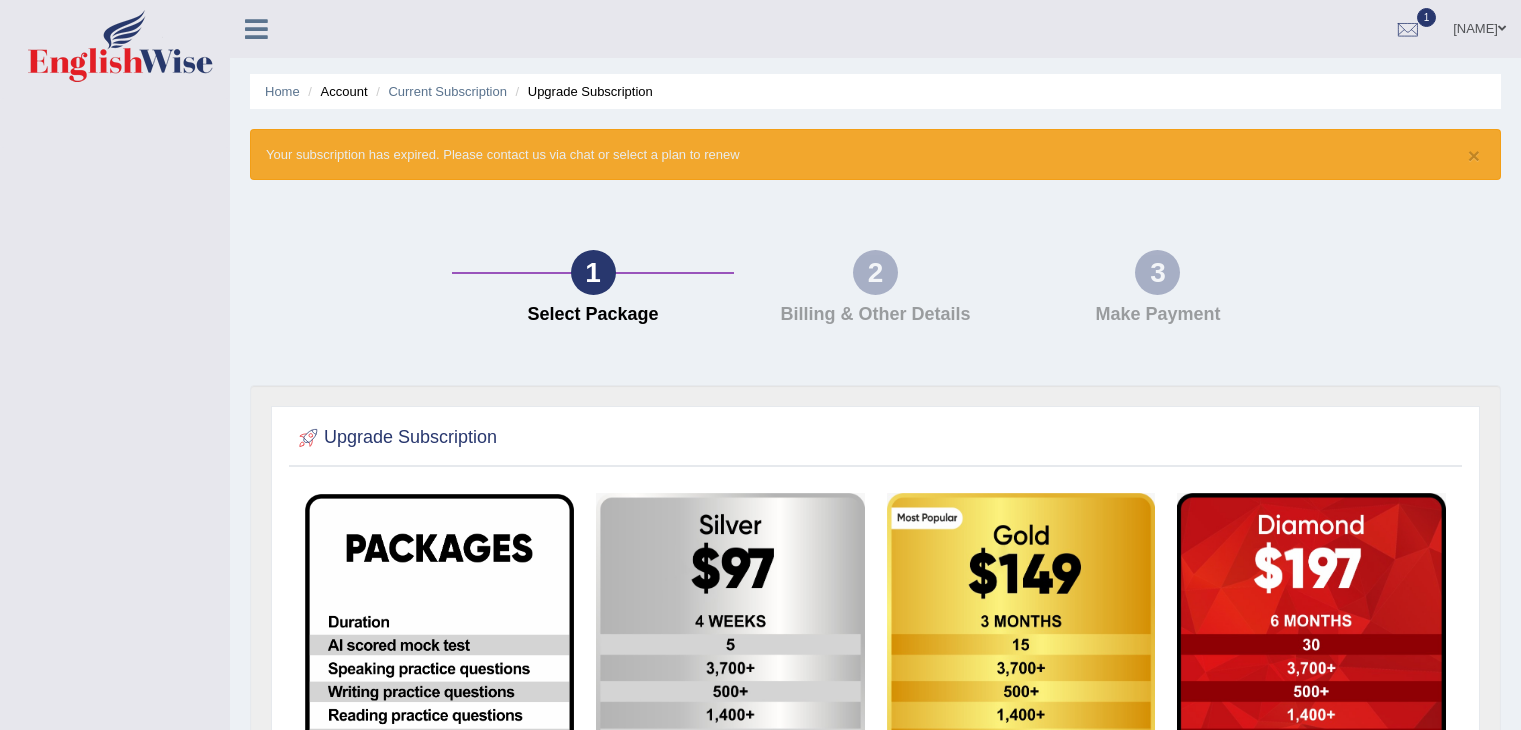 scroll, scrollTop: 0, scrollLeft: 0, axis: both 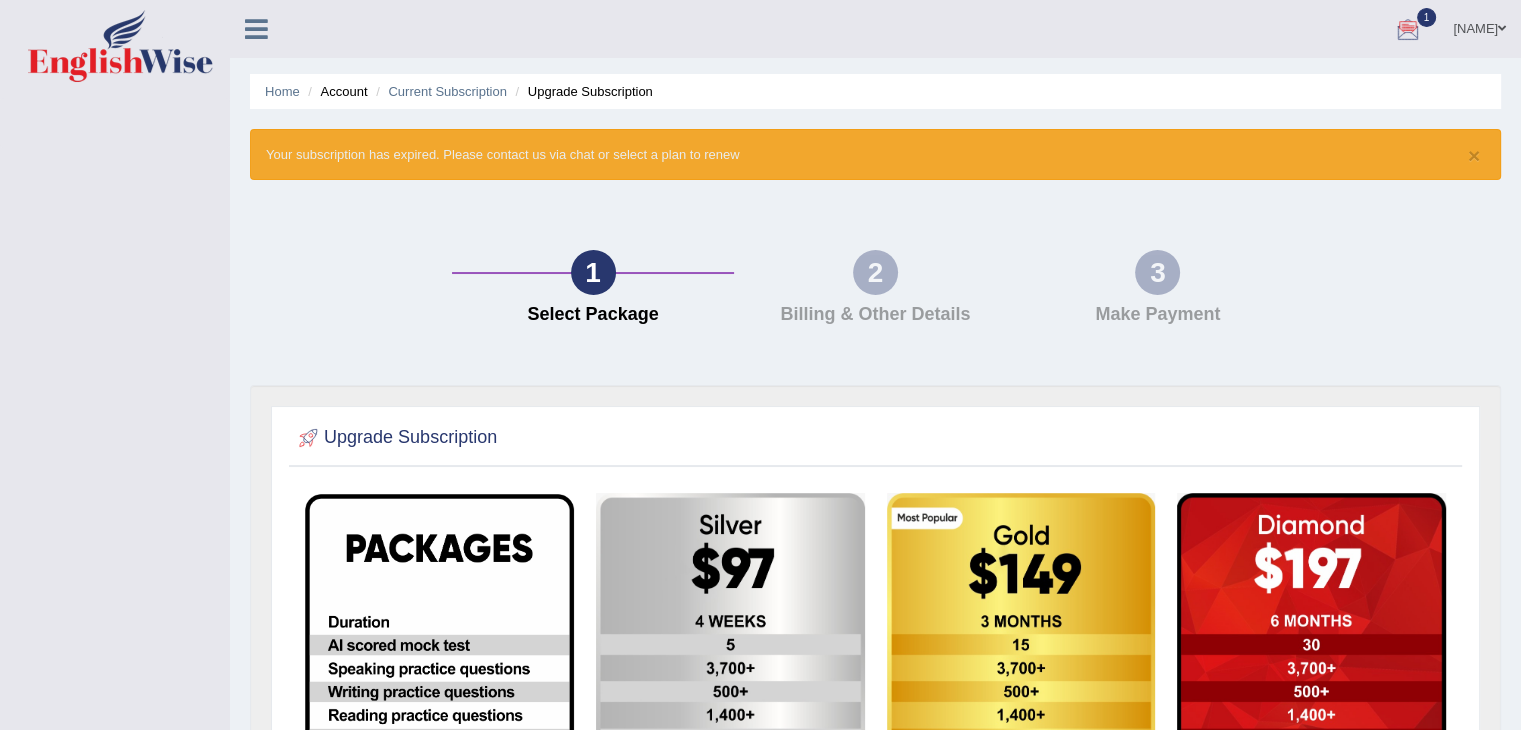 click at bounding box center [1408, 30] 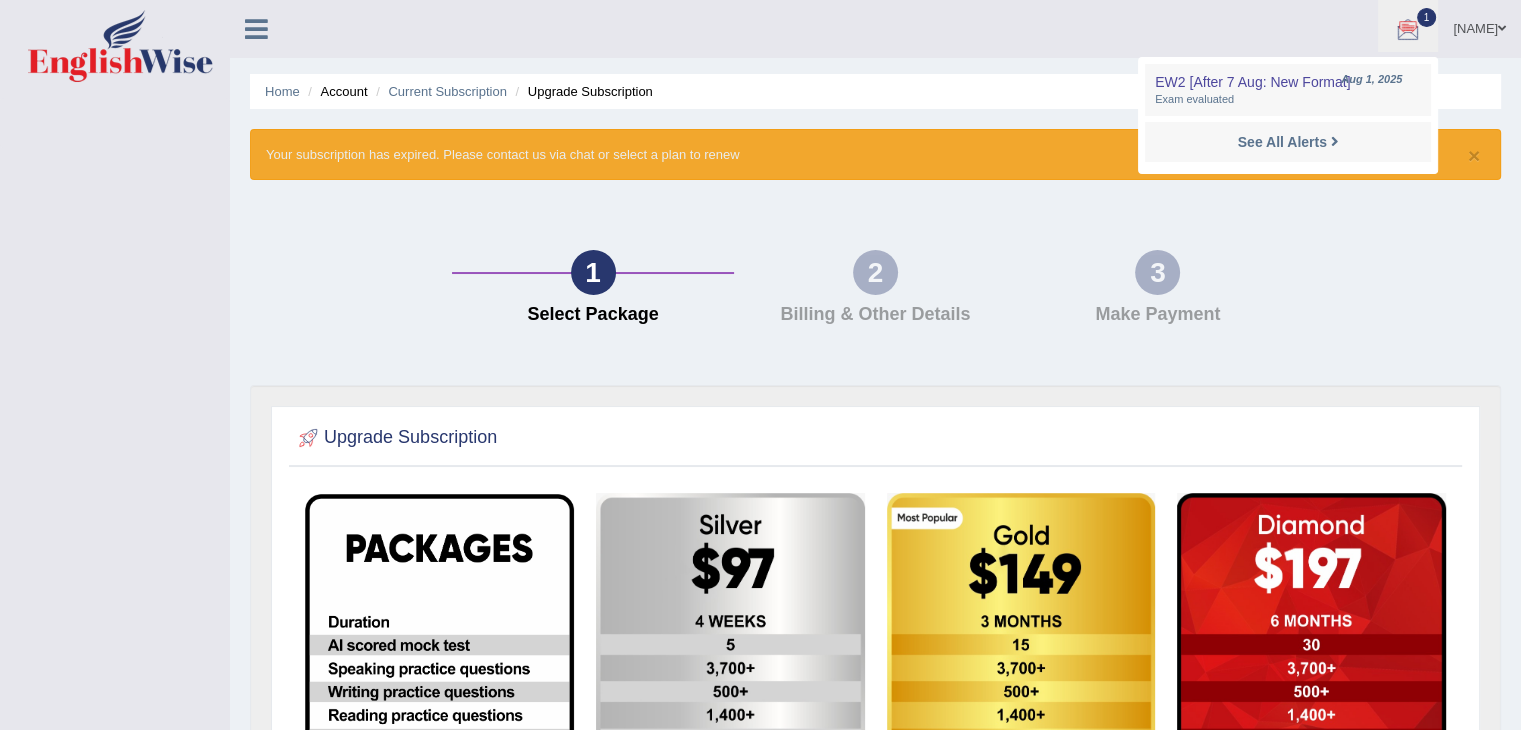 click on "Veena" at bounding box center (1479, 26) 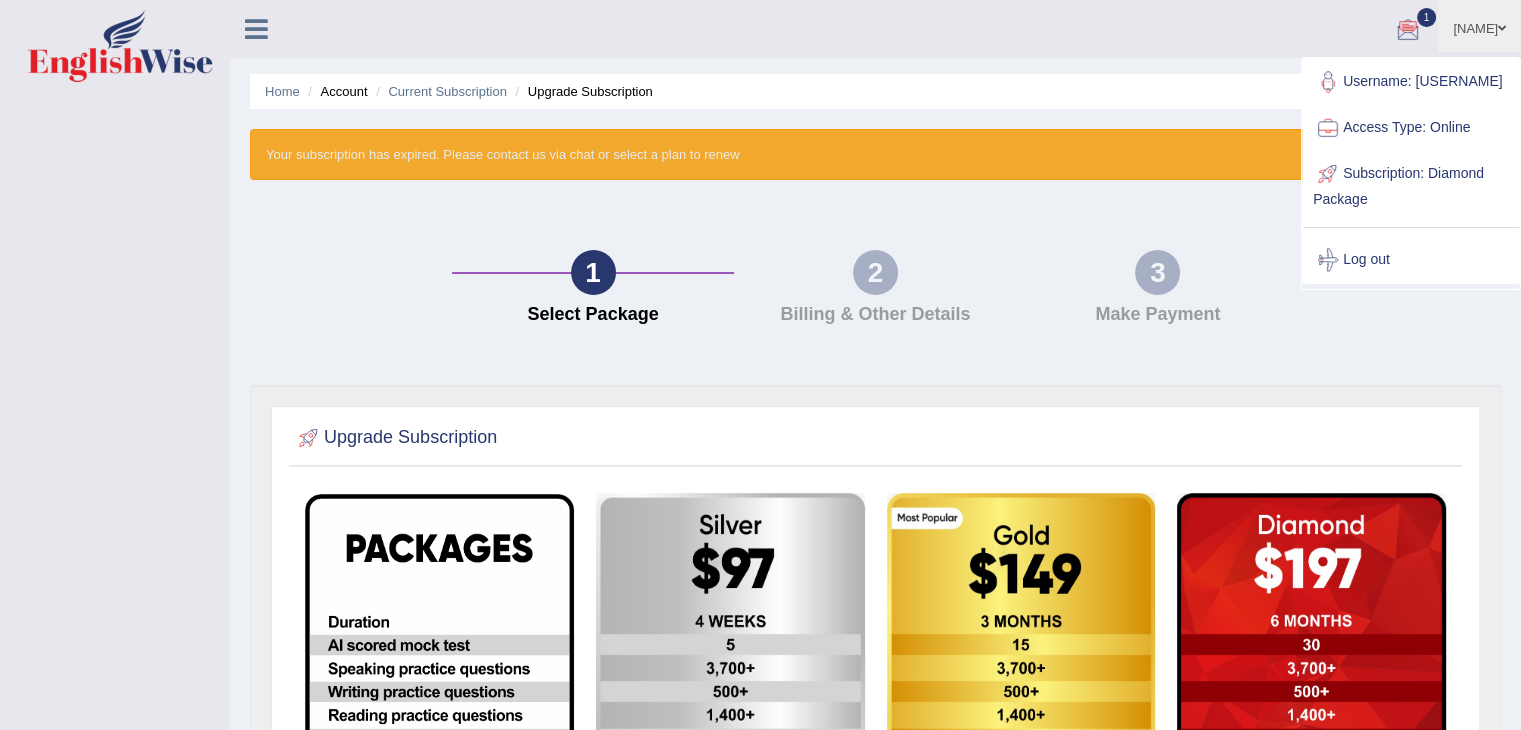 click on "1
Select Package
2
Billing & Other Details
3
Make Payment" at bounding box center (875, 292) 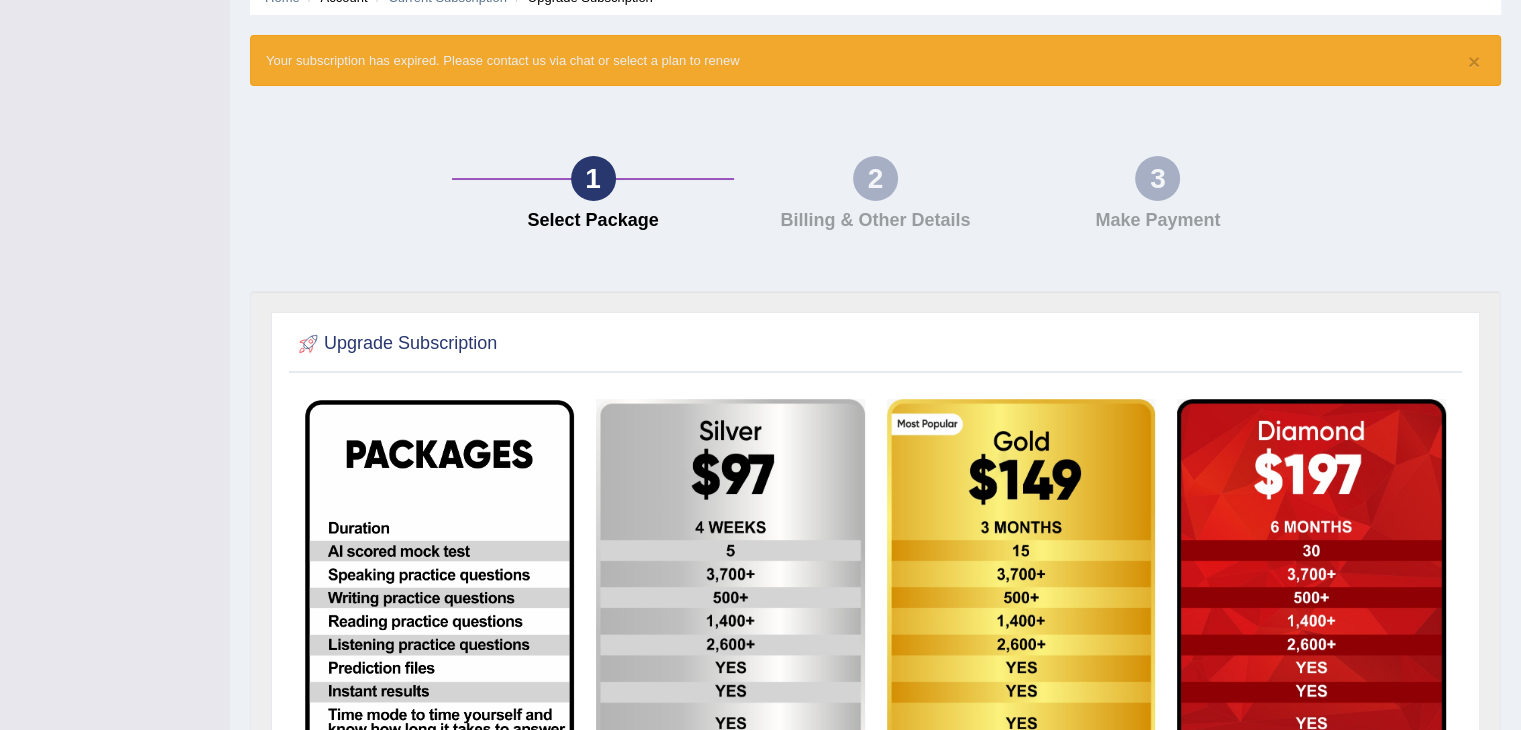 scroll, scrollTop: 95, scrollLeft: 0, axis: vertical 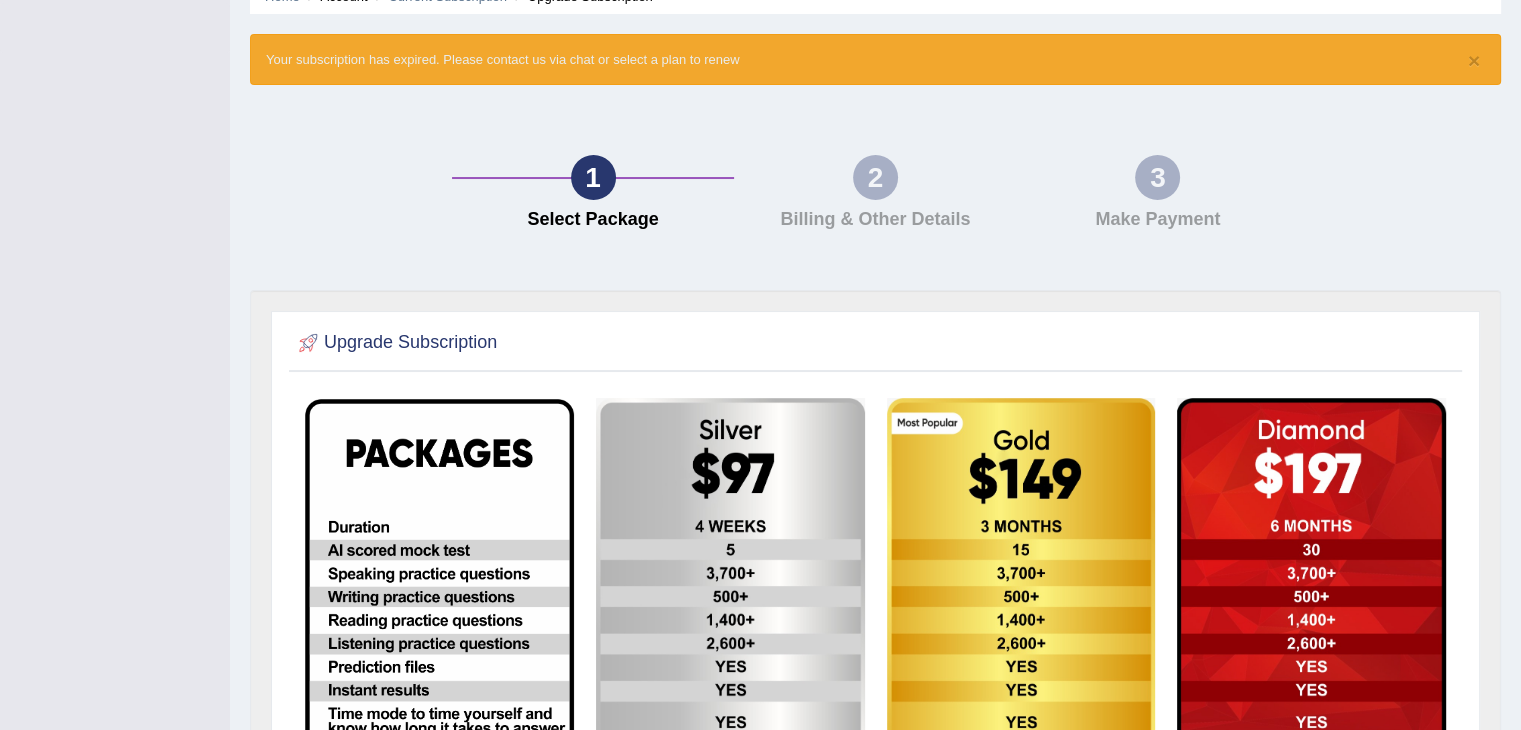 click at bounding box center (730, 701) 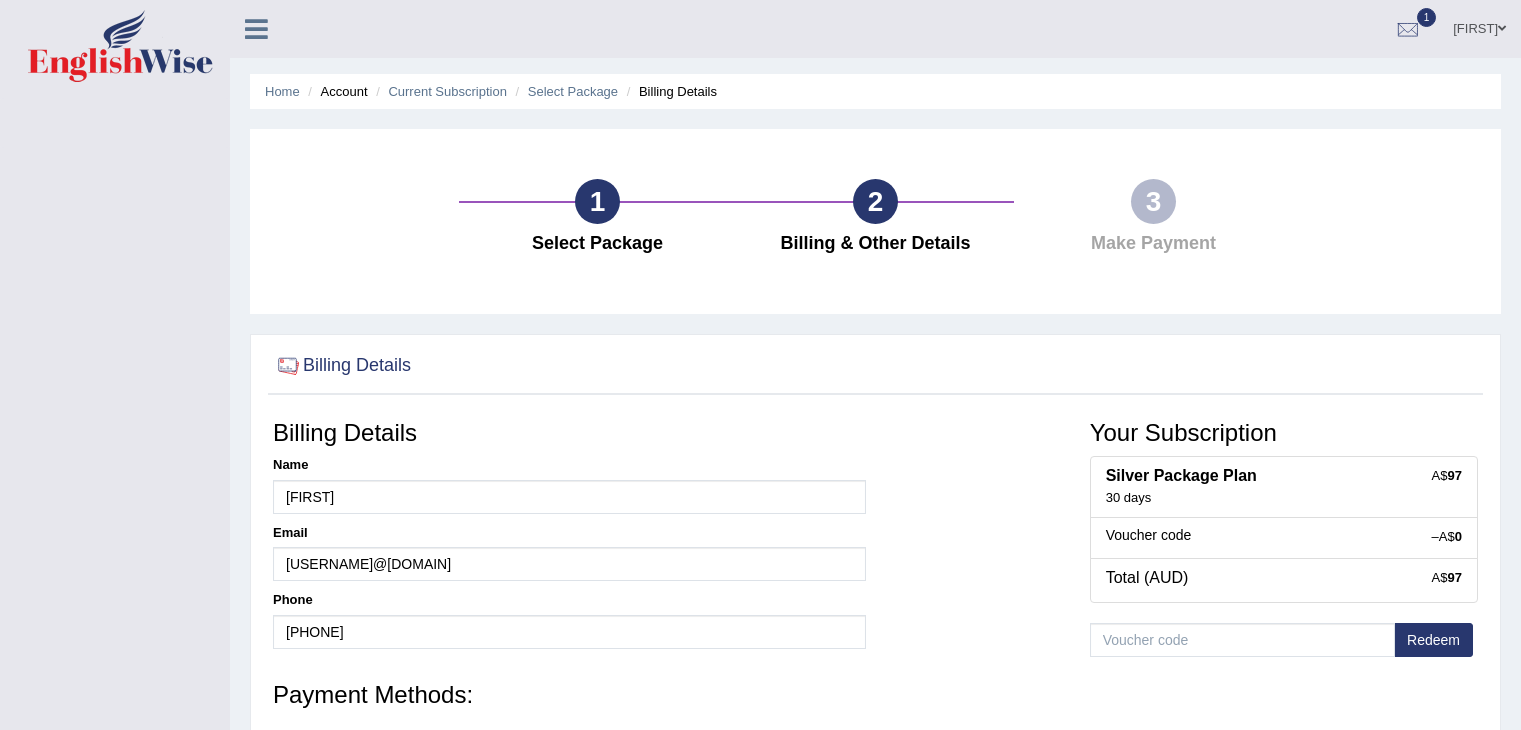 scroll, scrollTop: 0, scrollLeft: 0, axis: both 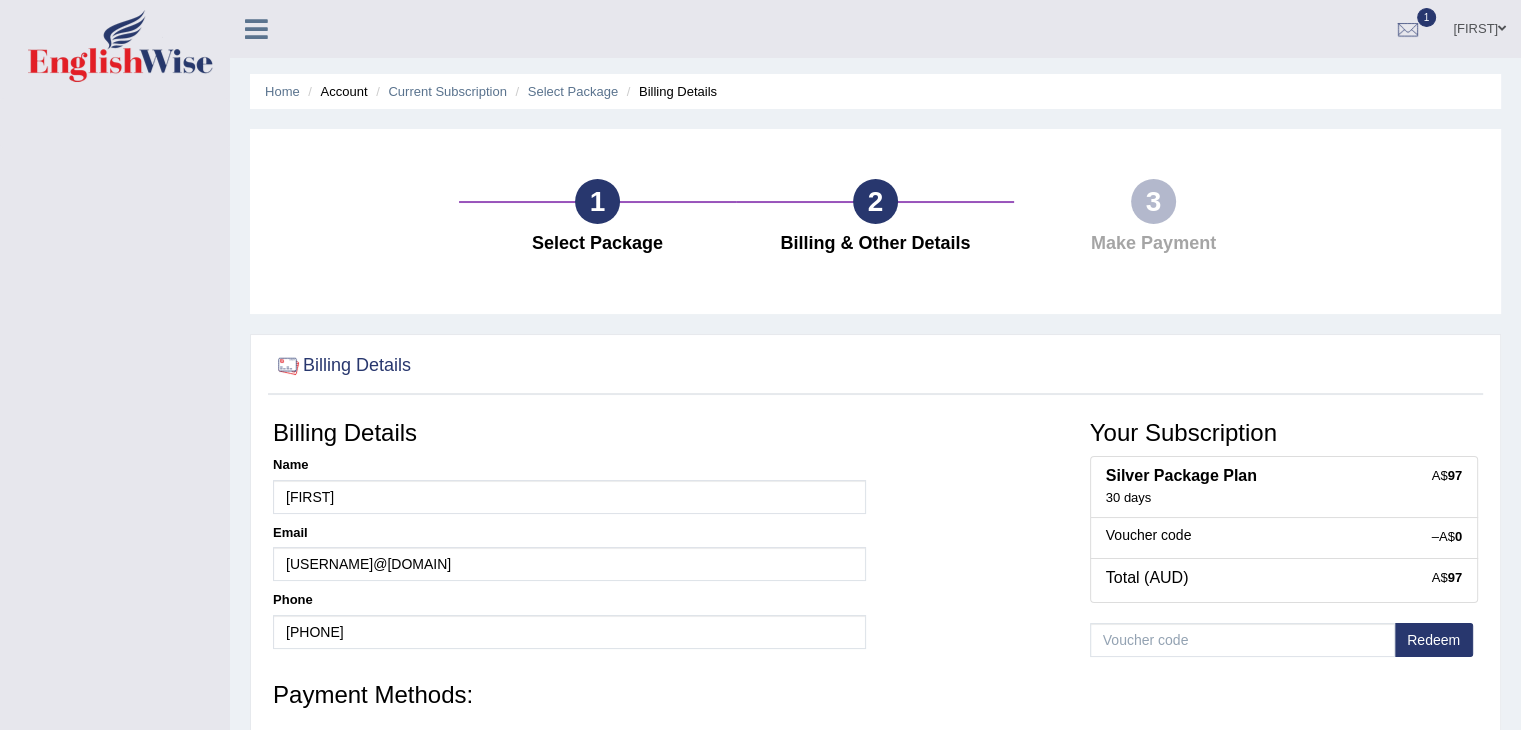 click on "Home
Account
Current Subscription
Select Package
Billing Details" at bounding box center [875, 91] 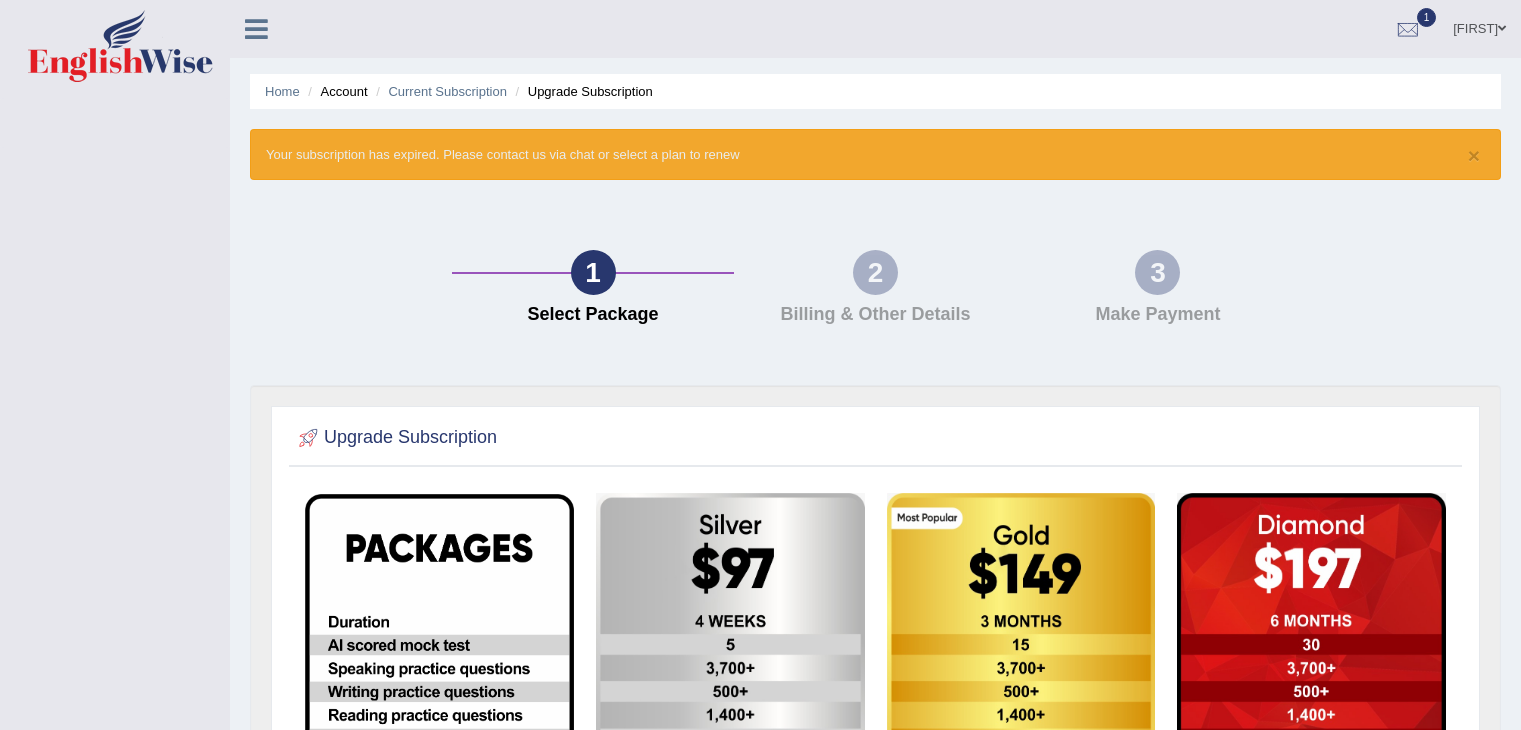 scroll, scrollTop: 95, scrollLeft: 0, axis: vertical 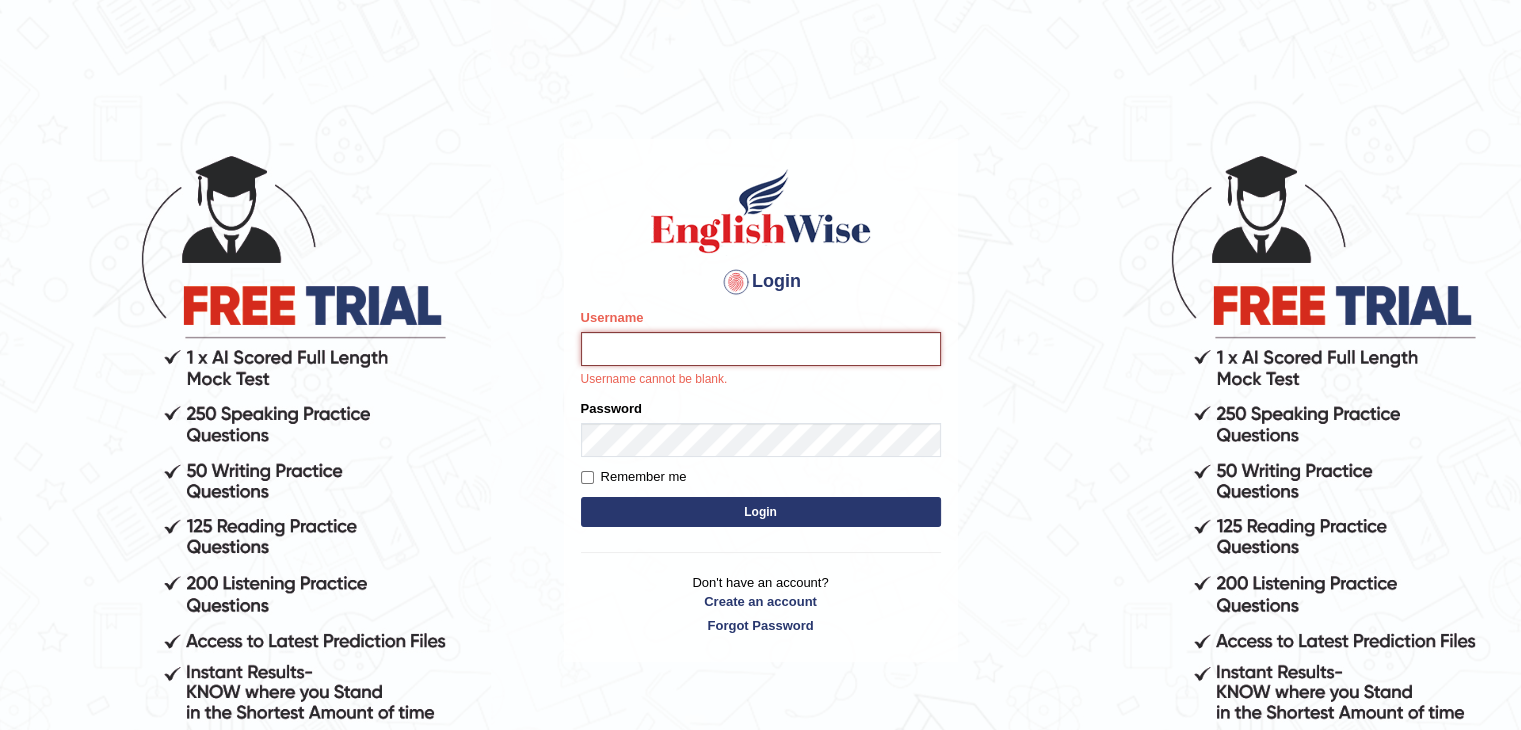 type on "[LAST]" 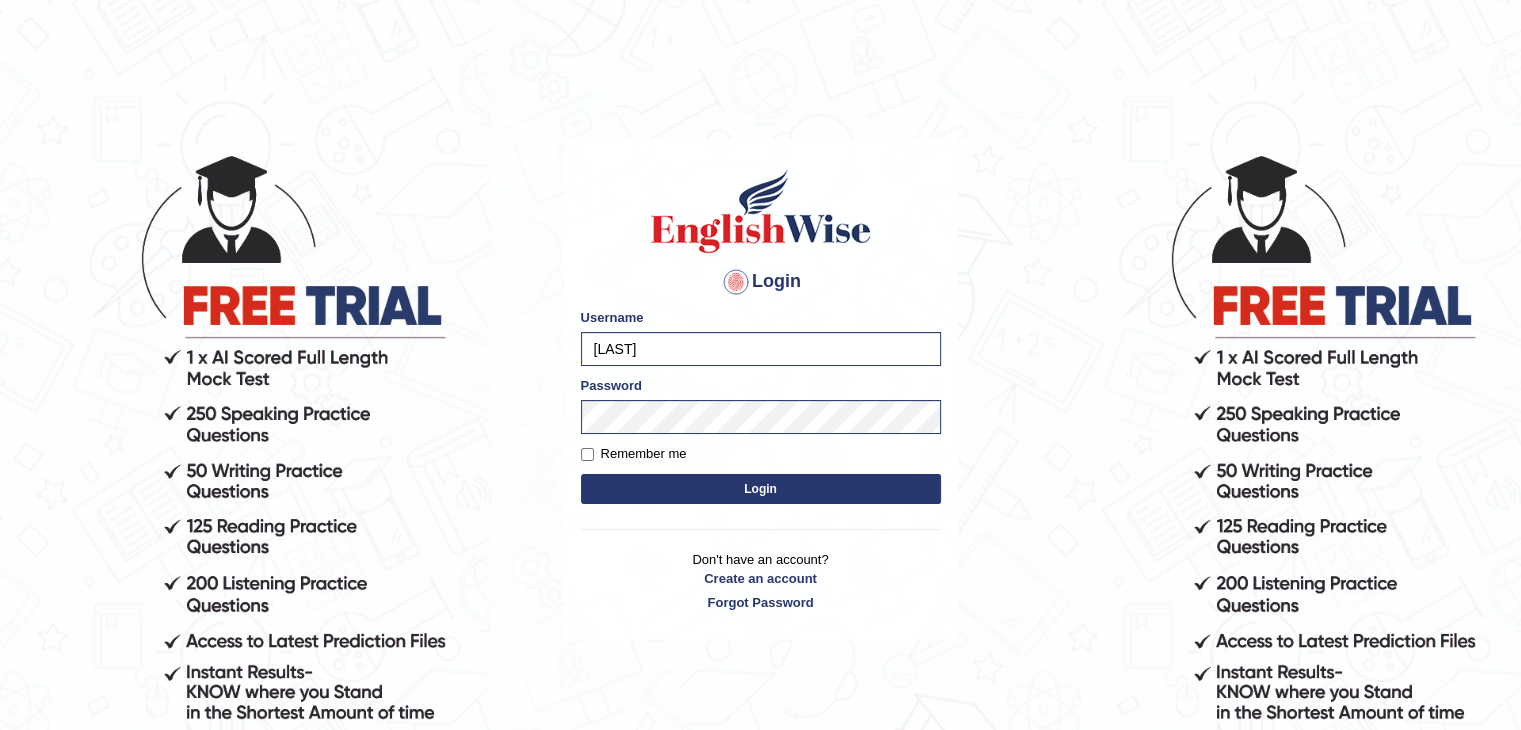 click on "Login" at bounding box center [761, 489] 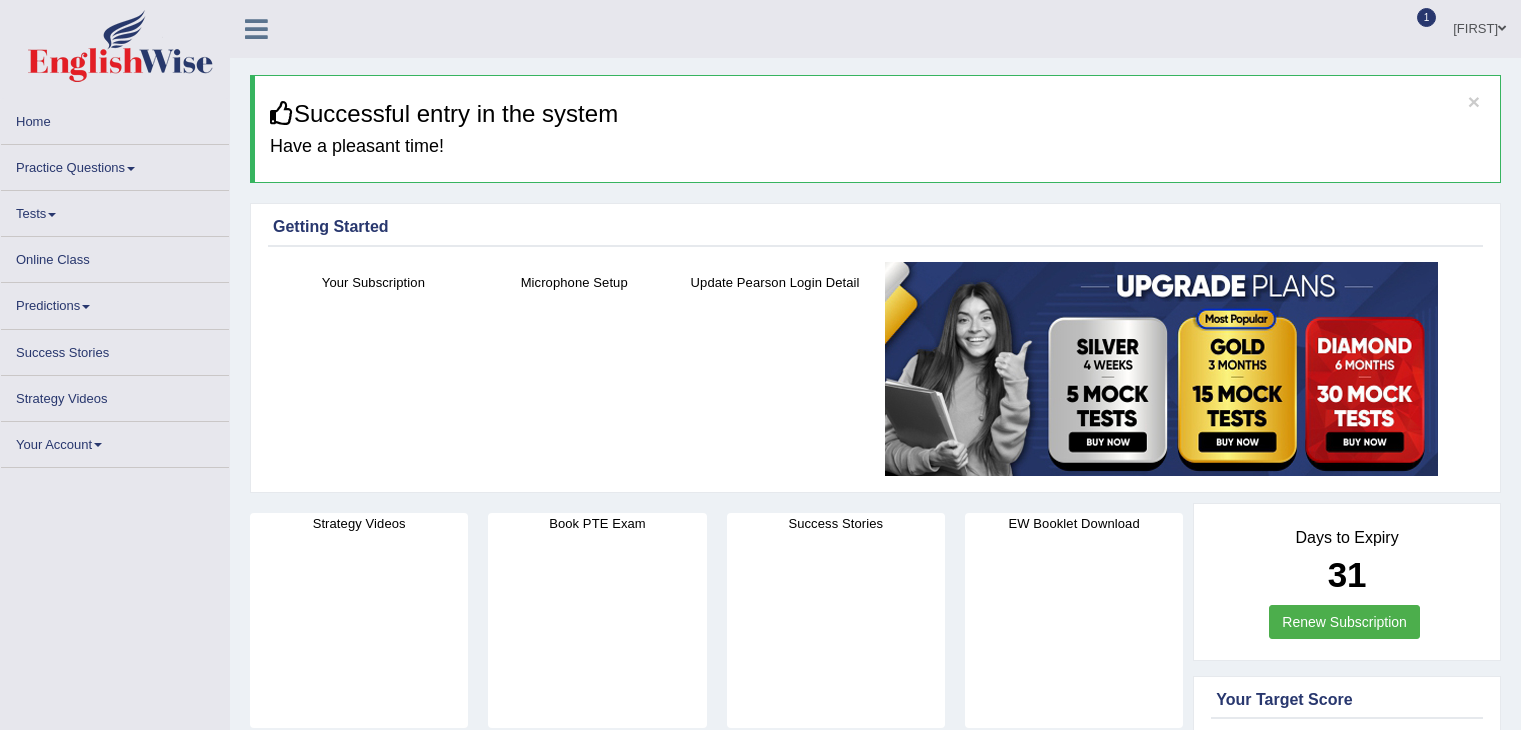 scroll, scrollTop: 0, scrollLeft: 0, axis: both 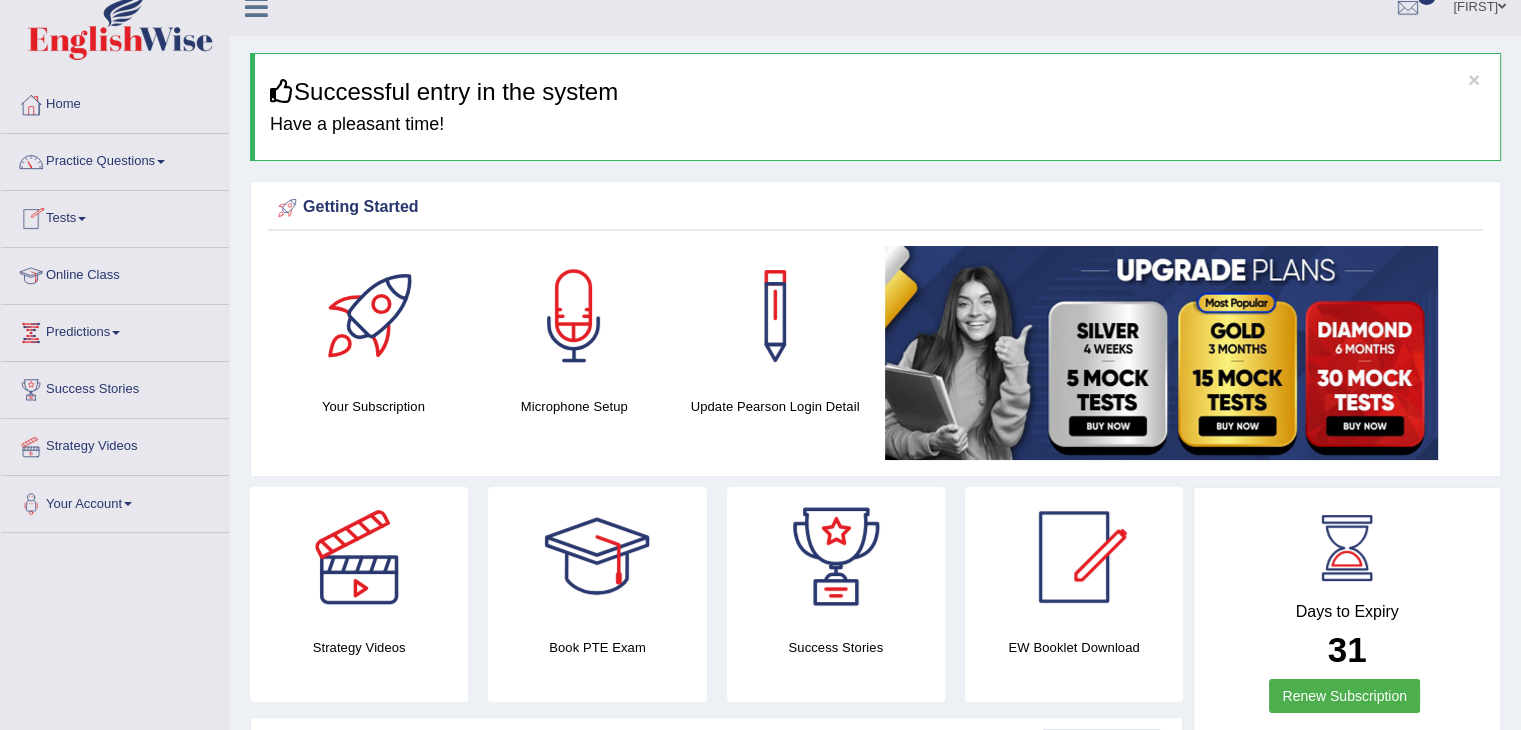 click on "Tests" at bounding box center (115, 216) 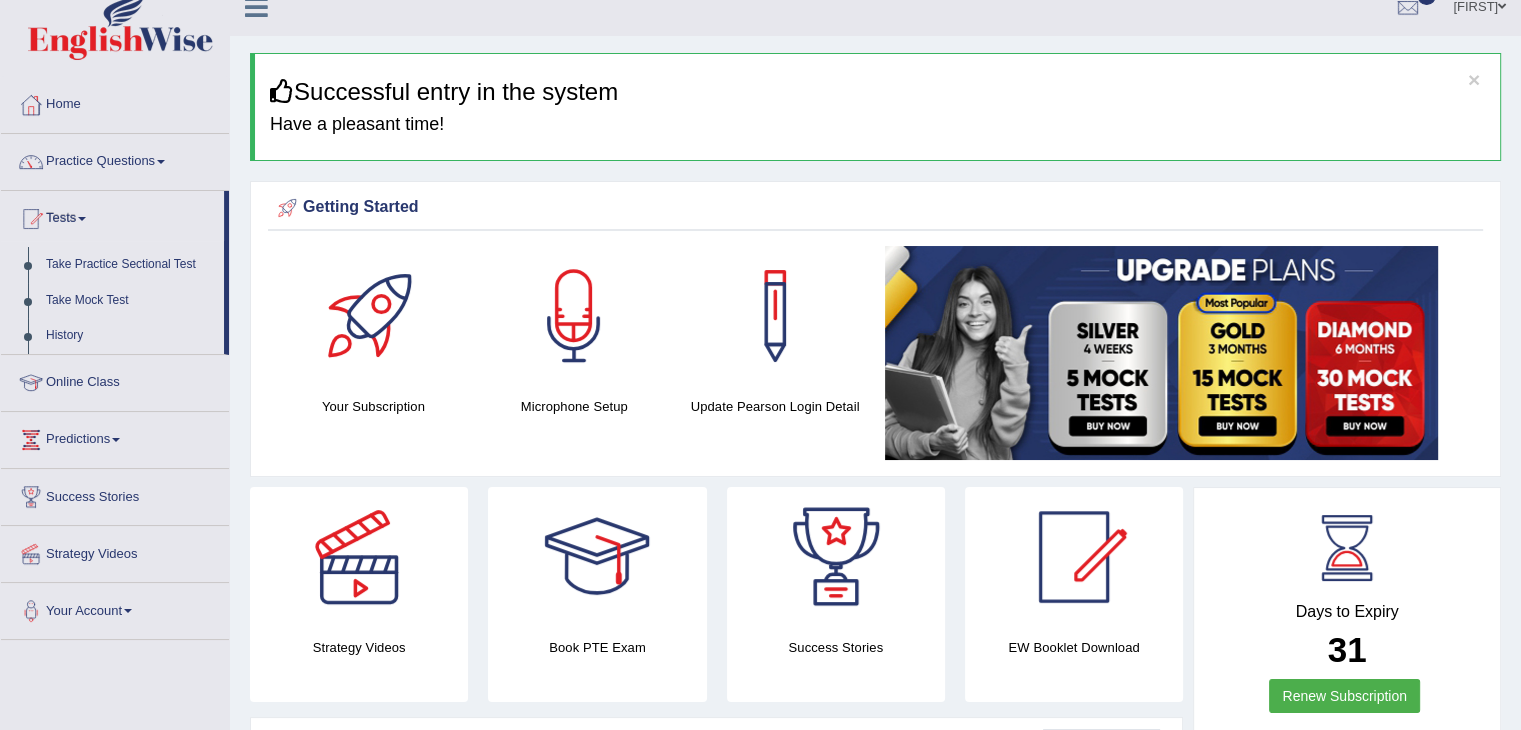 click on "Tests" at bounding box center (112, 216) 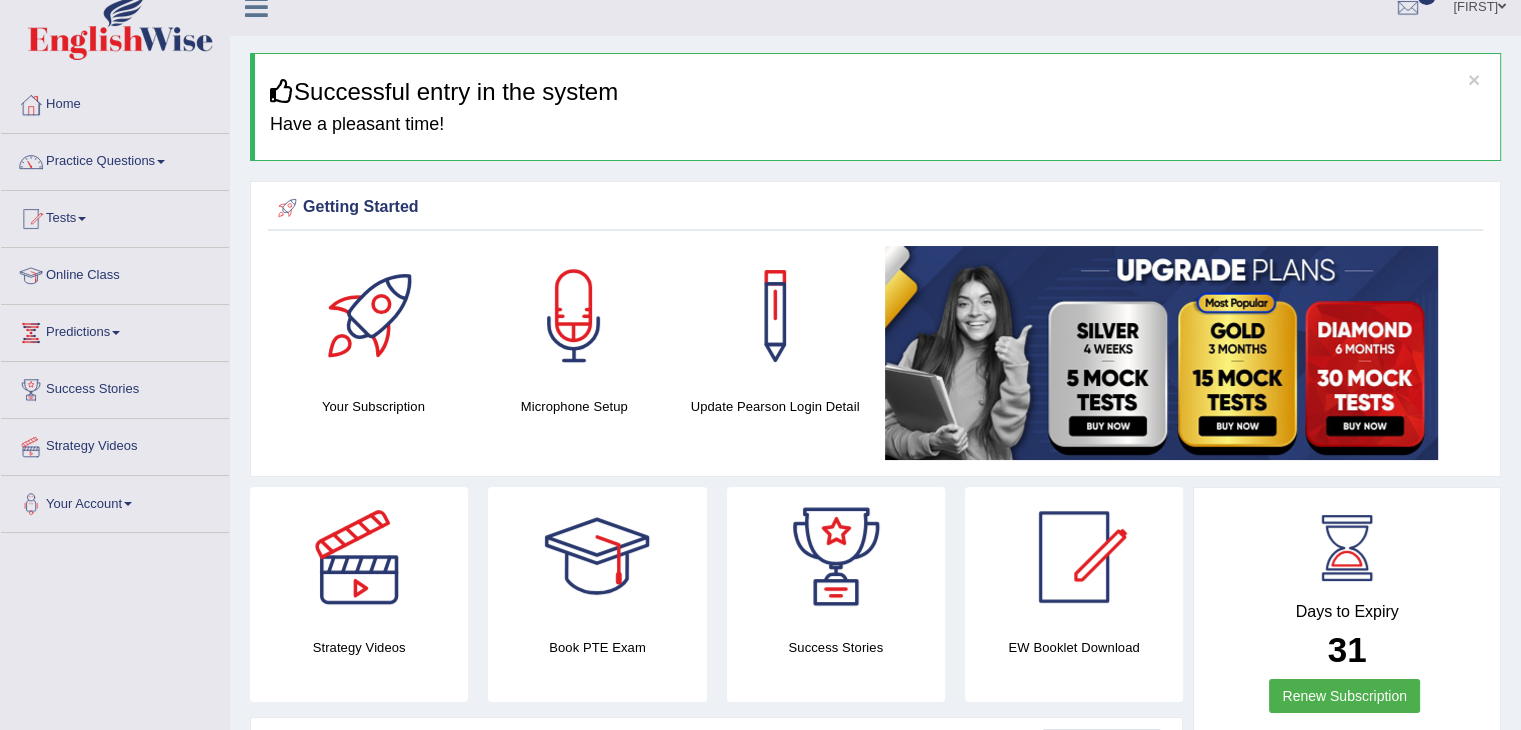 click on "Online Class" at bounding box center (115, 273) 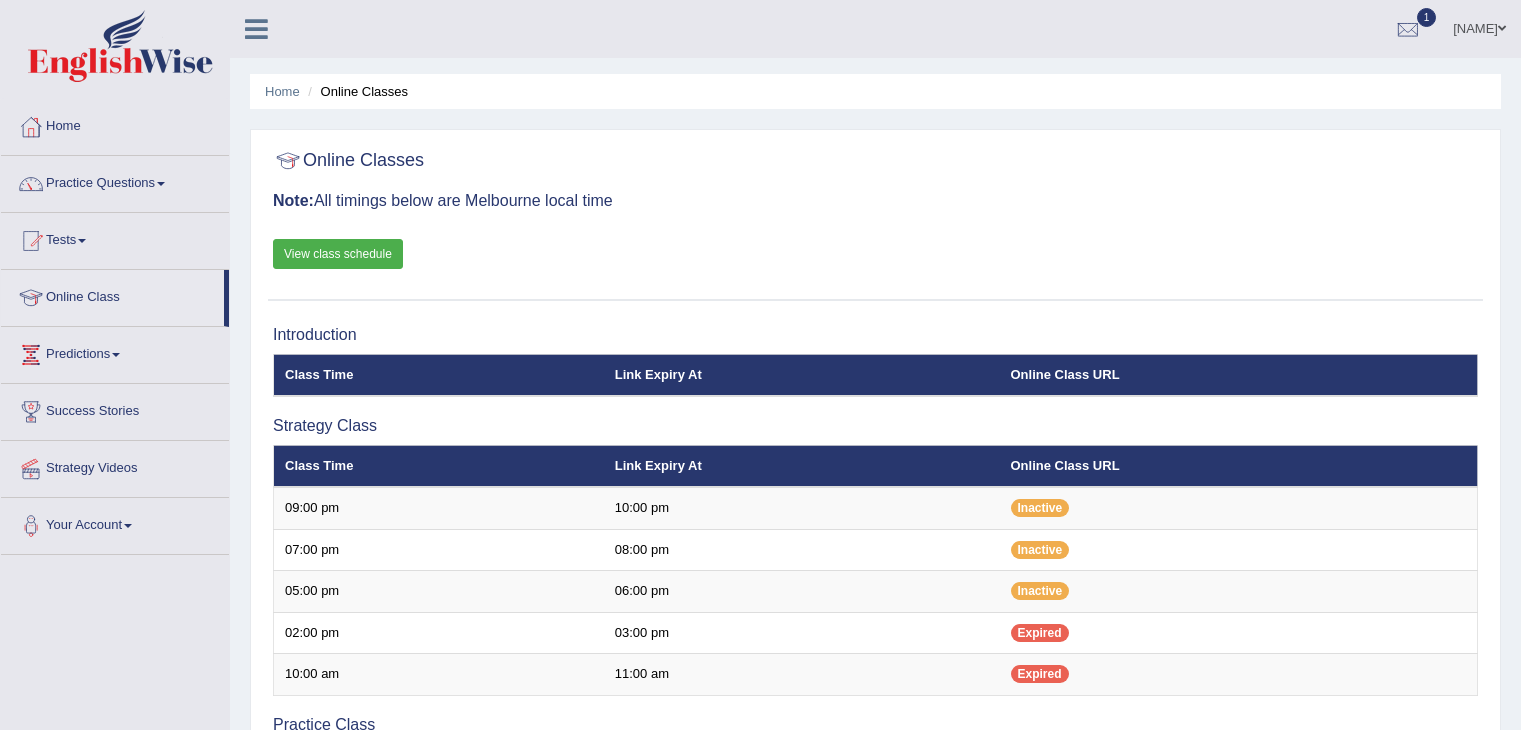 scroll, scrollTop: 0, scrollLeft: 0, axis: both 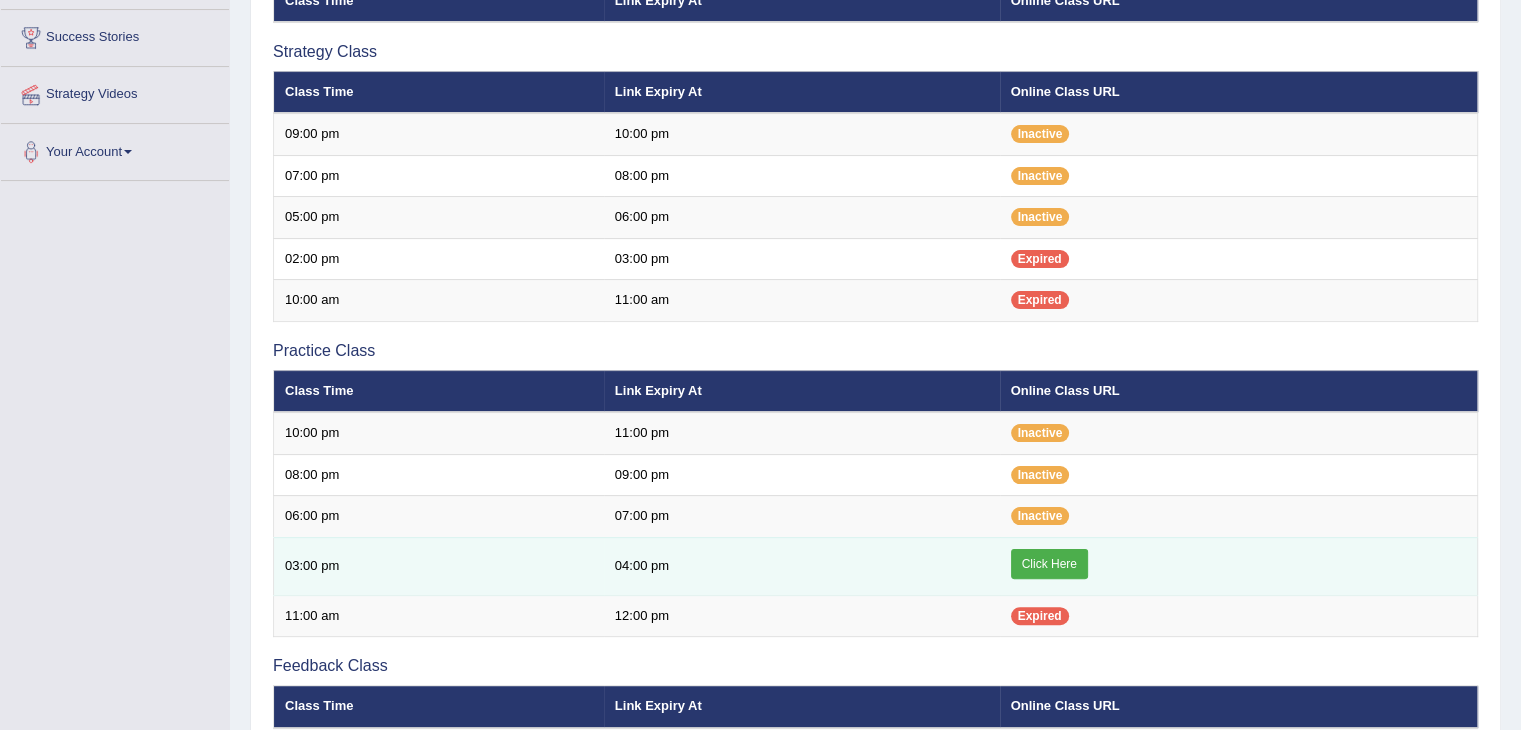 click on "Click Here" at bounding box center [1049, 564] 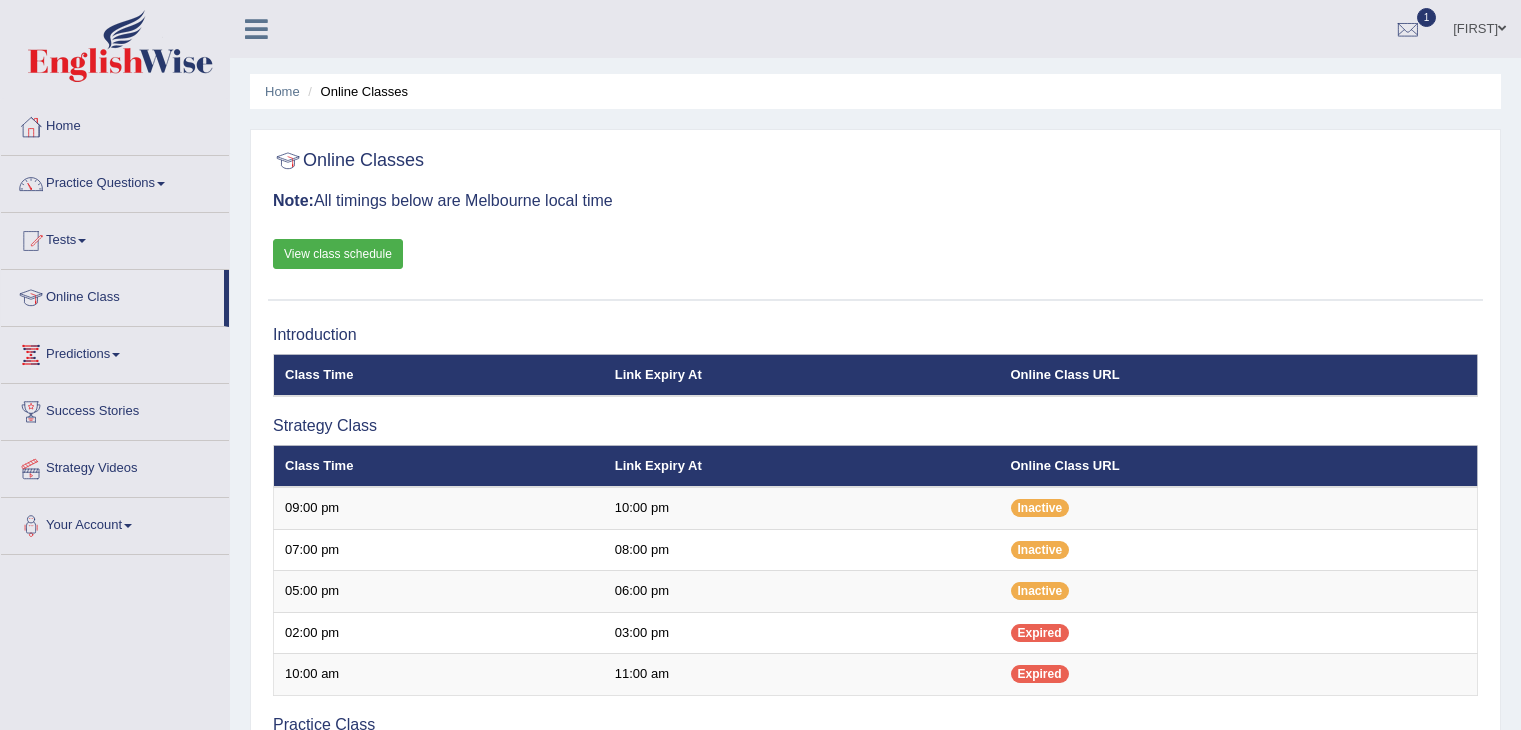 scroll, scrollTop: 370, scrollLeft: 0, axis: vertical 